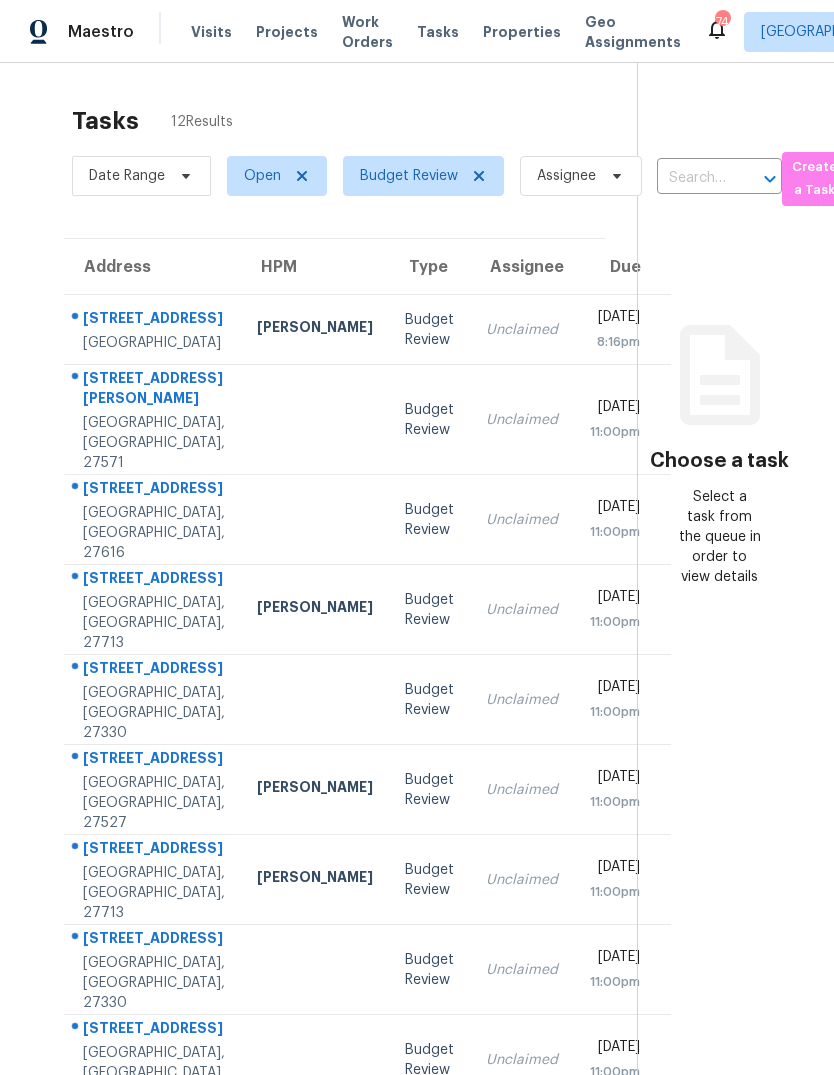 scroll, scrollTop: 0, scrollLeft: 0, axis: both 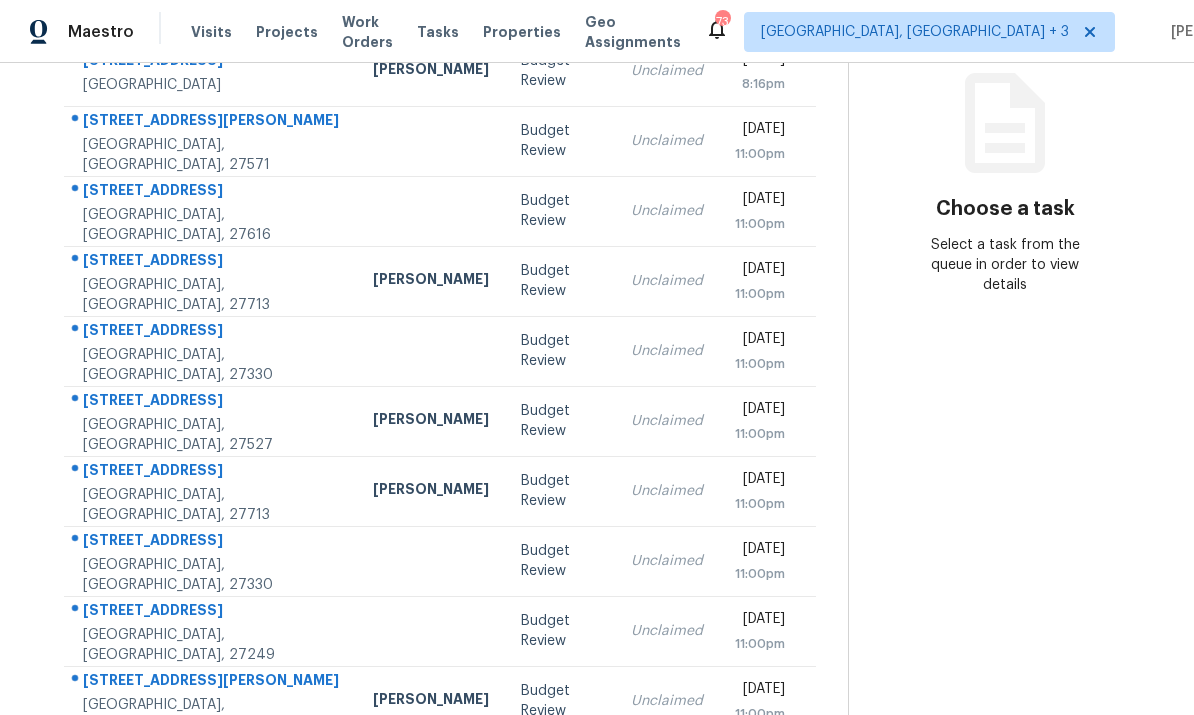 click 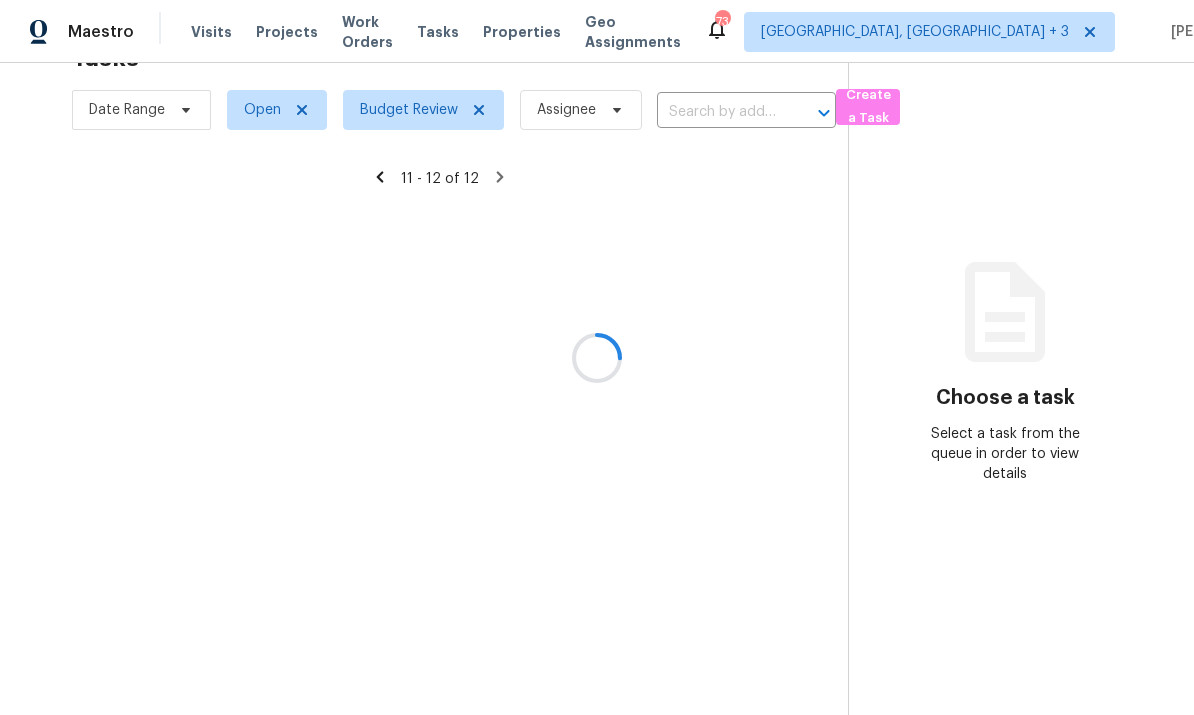 scroll, scrollTop: 63, scrollLeft: 0, axis: vertical 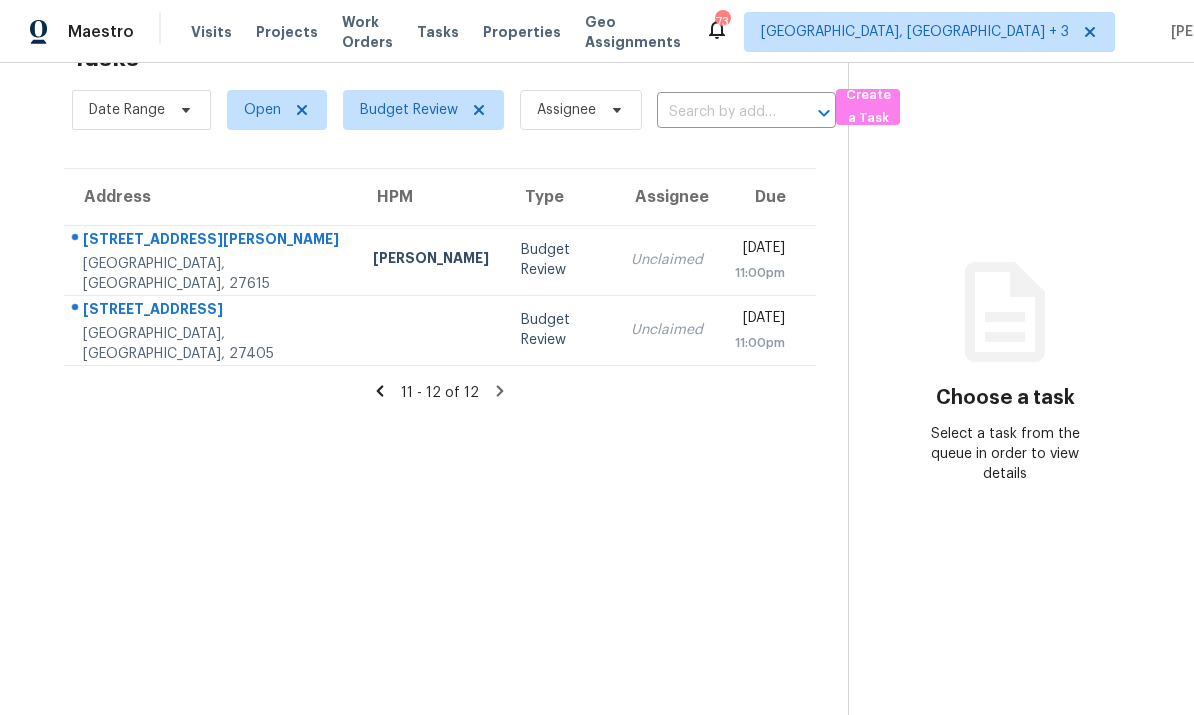 click 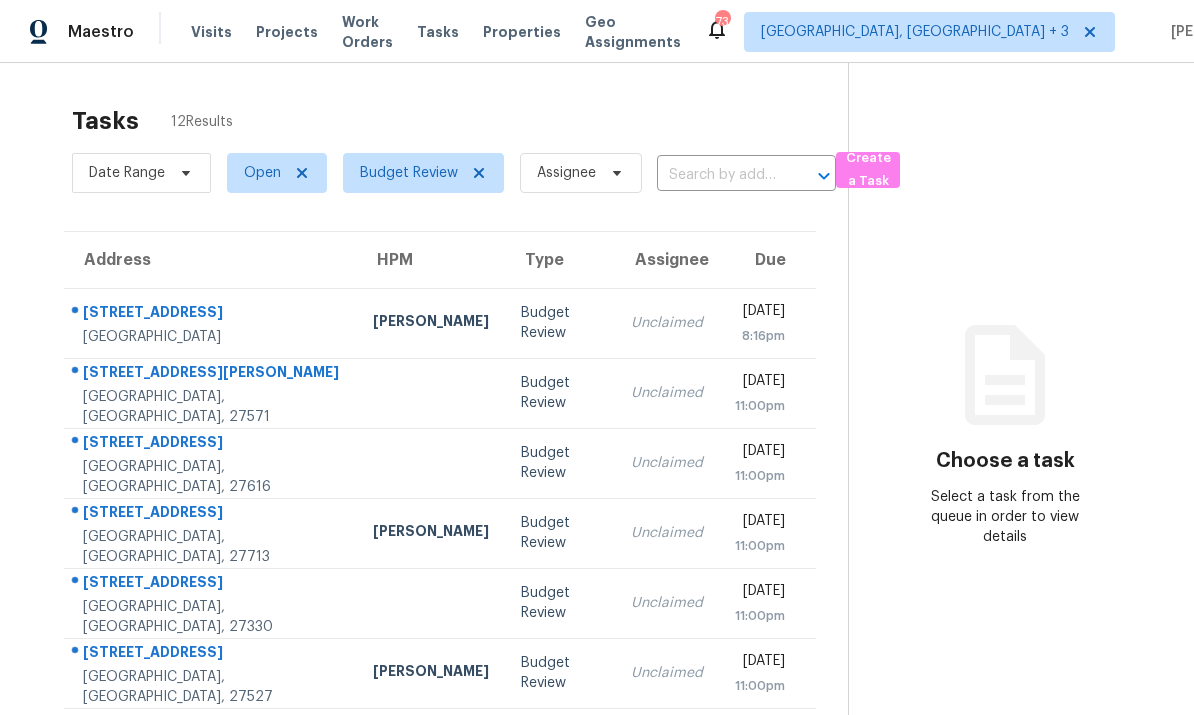 scroll, scrollTop: 0, scrollLeft: 0, axis: both 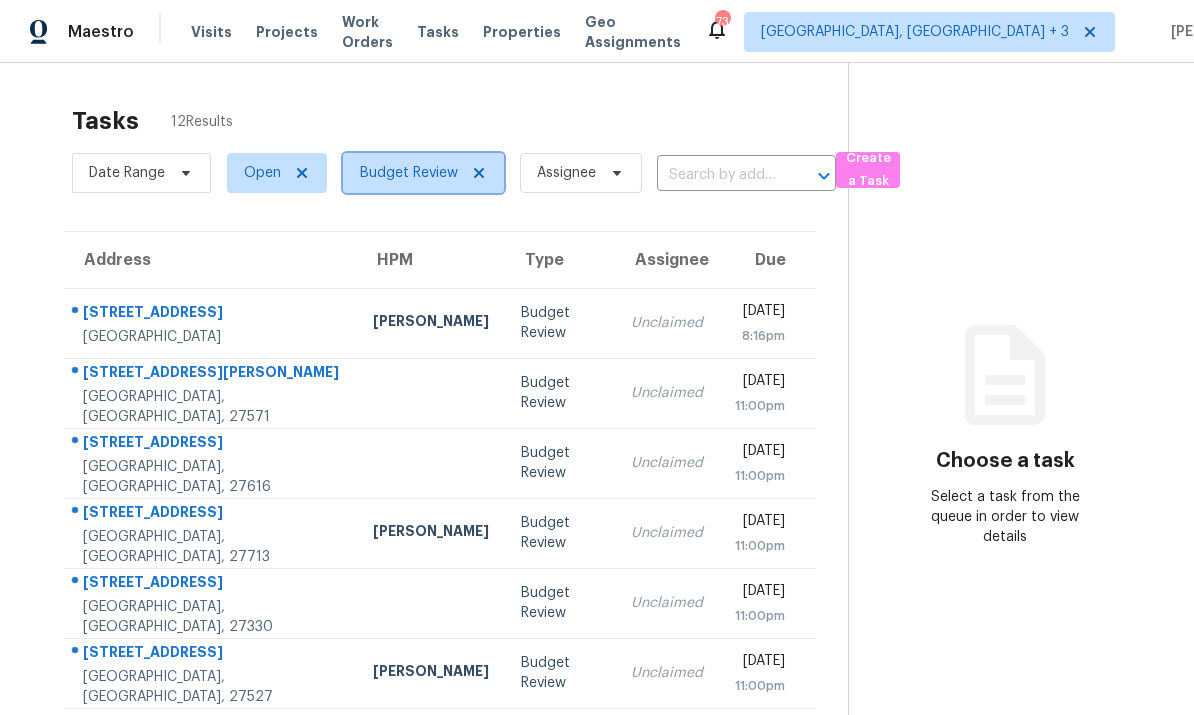 click on "Budget Review" at bounding box center (409, 173) 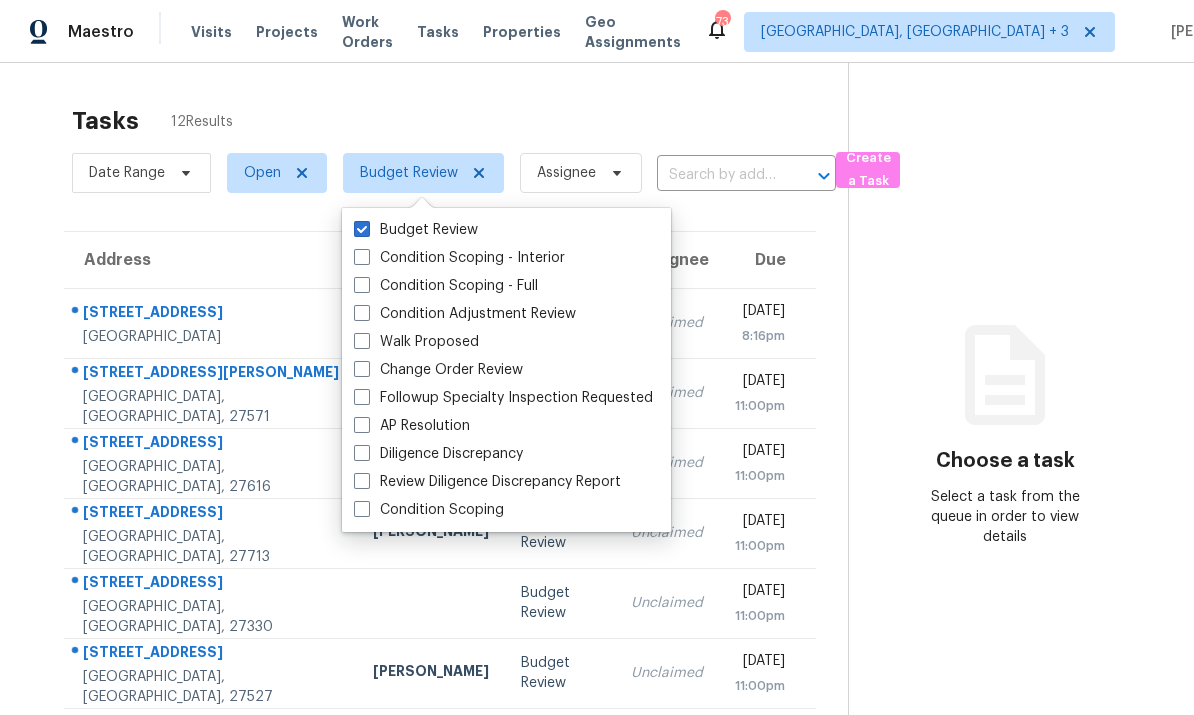 click at bounding box center (362, 369) 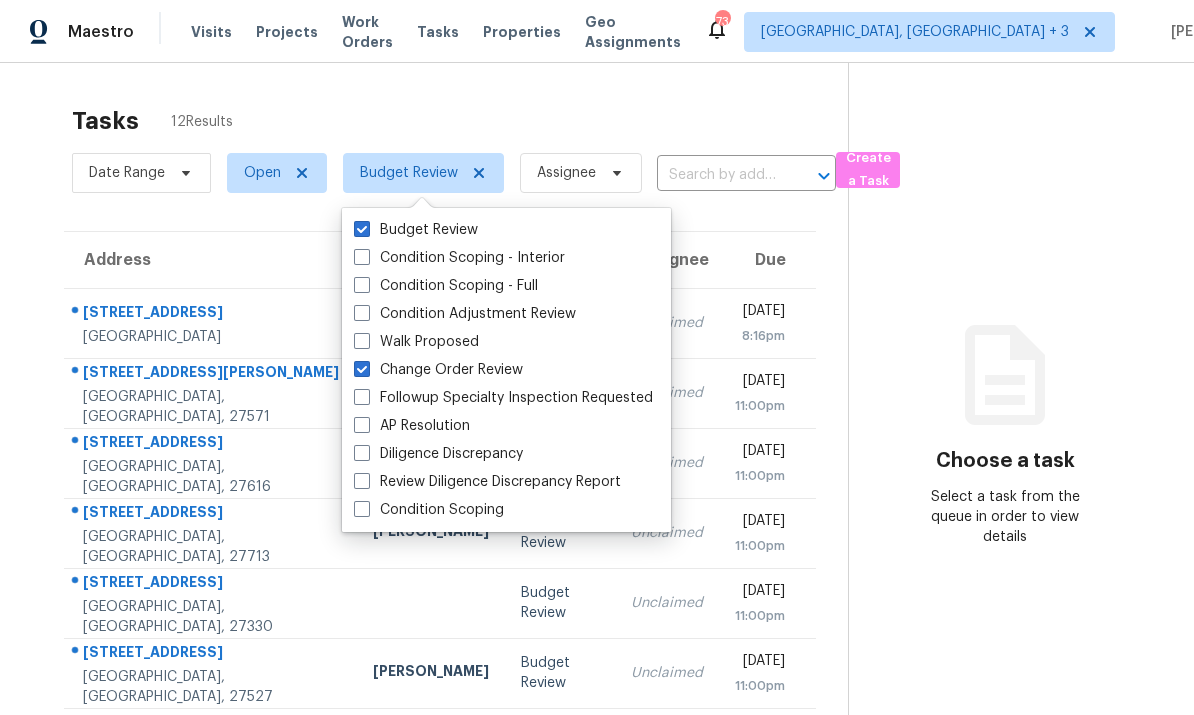 checkbox on "true" 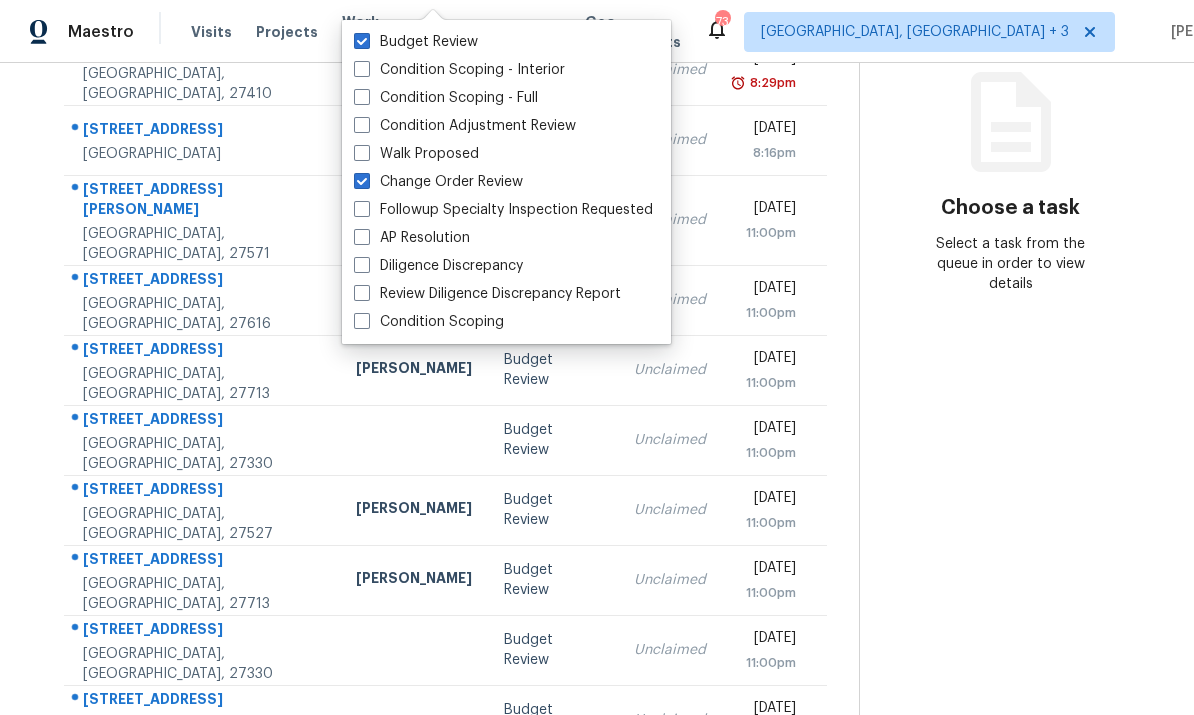scroll, scrollTop: 252, scrollLeft: 0, axis: vertical 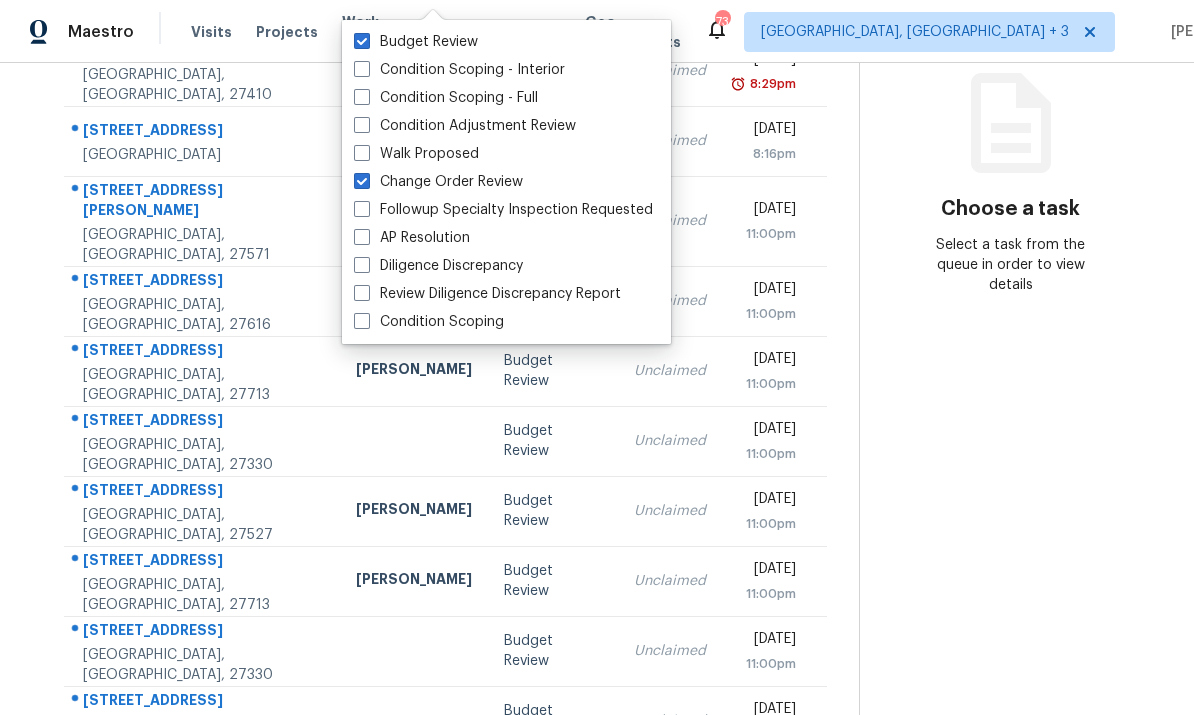 click on "Choose a task Select a task from the queue in order to view details" at bounding box center [1010, 310] 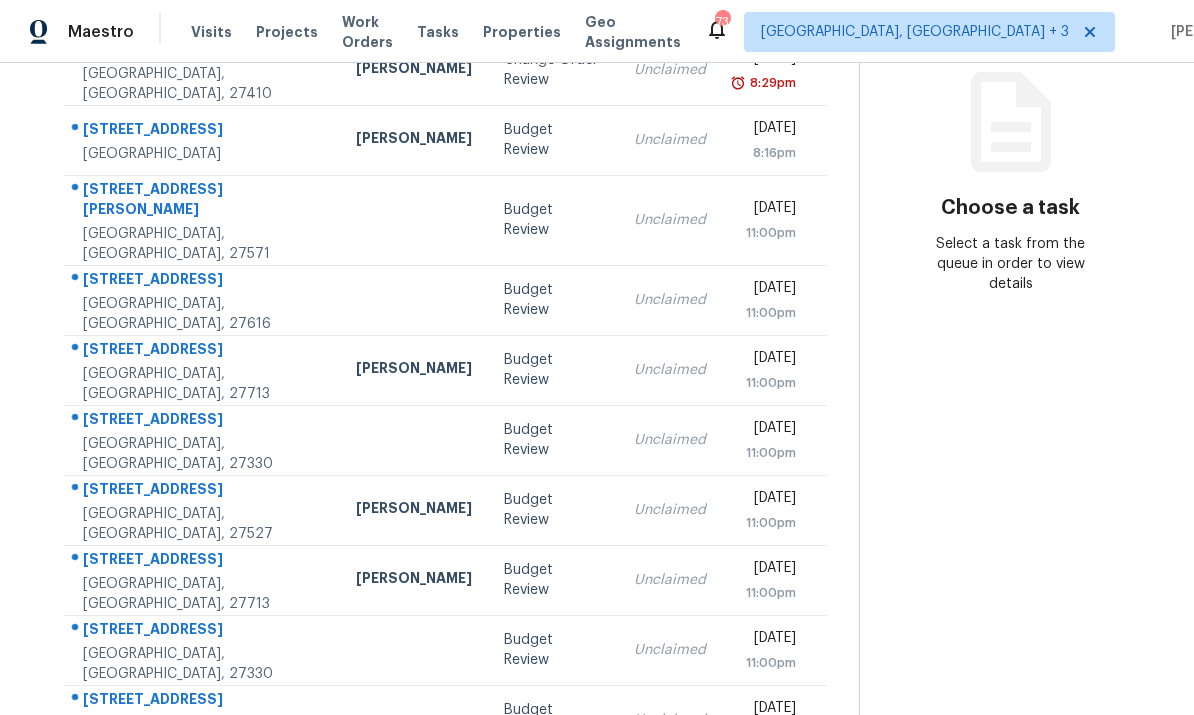 scroll, scrollTop: 252, scrollLeft: 0, axis: vertical 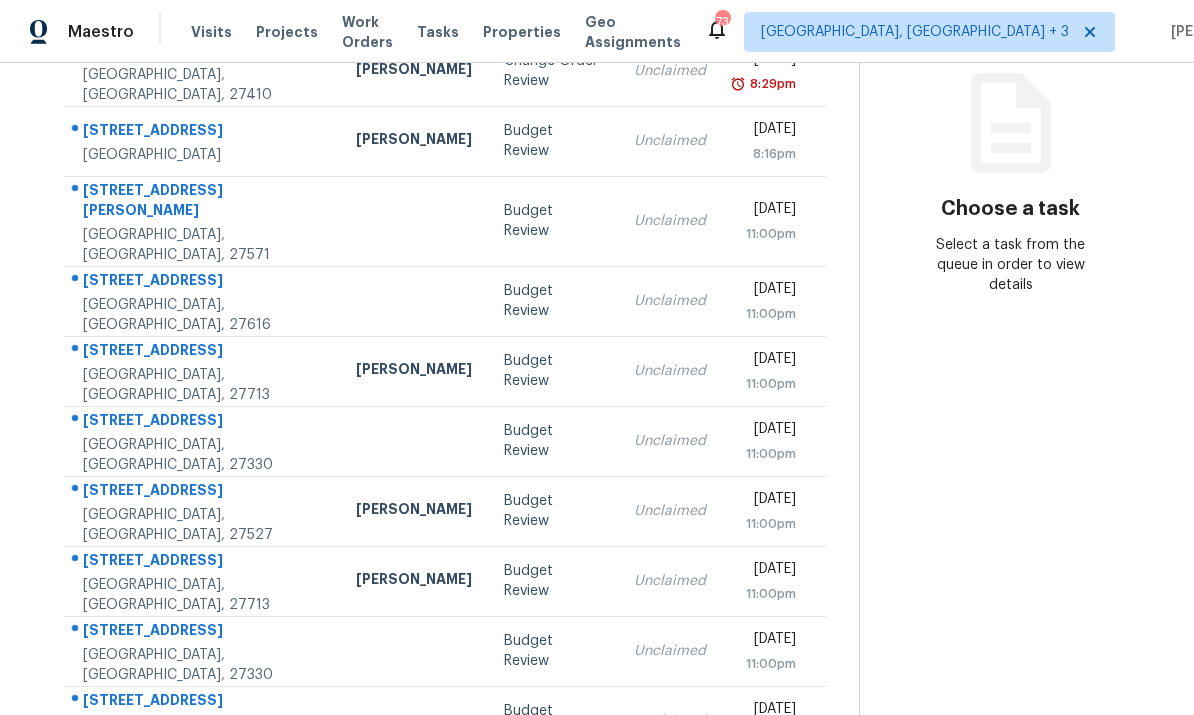 click 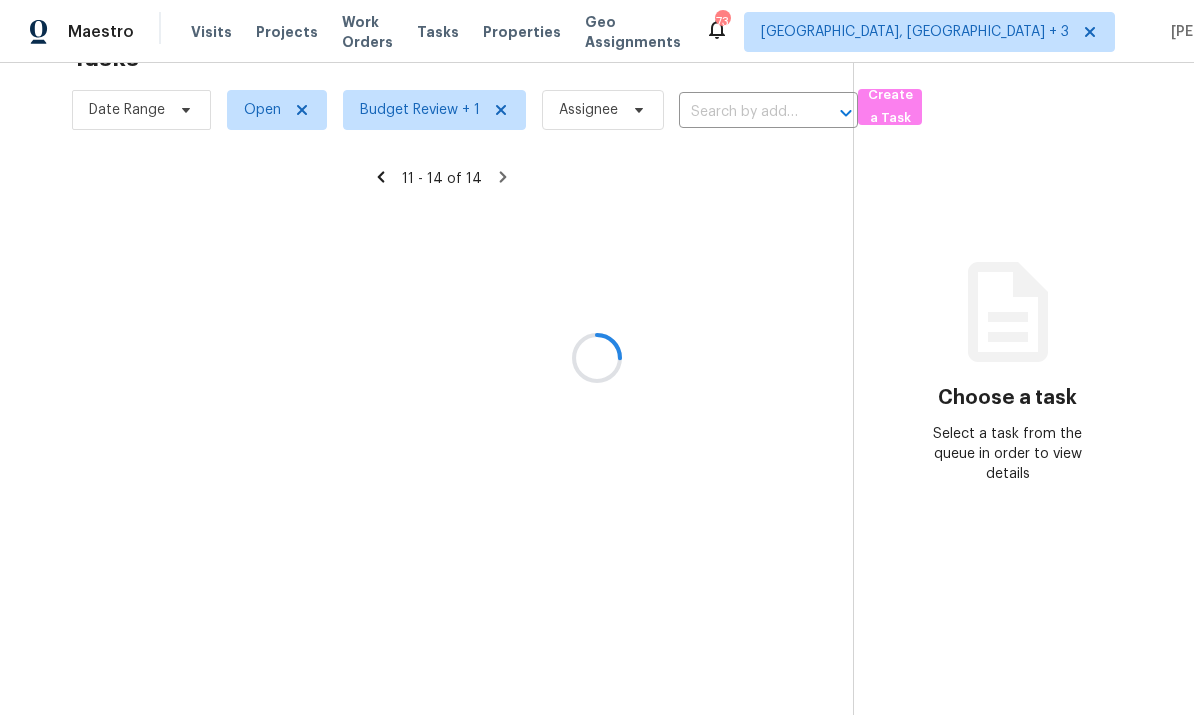scroll, scrollTop: 63, scrollLeft: 0, axis: vertical 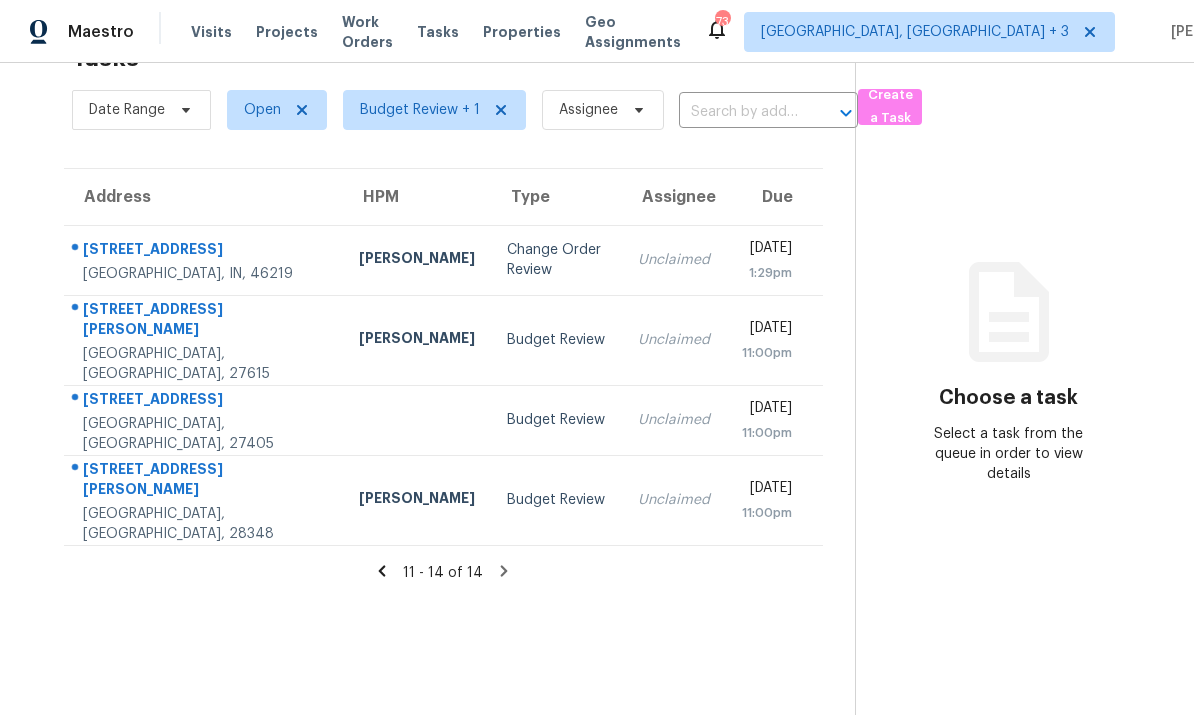 click on "Dodd Drayer" at bounding box center (417, 260) 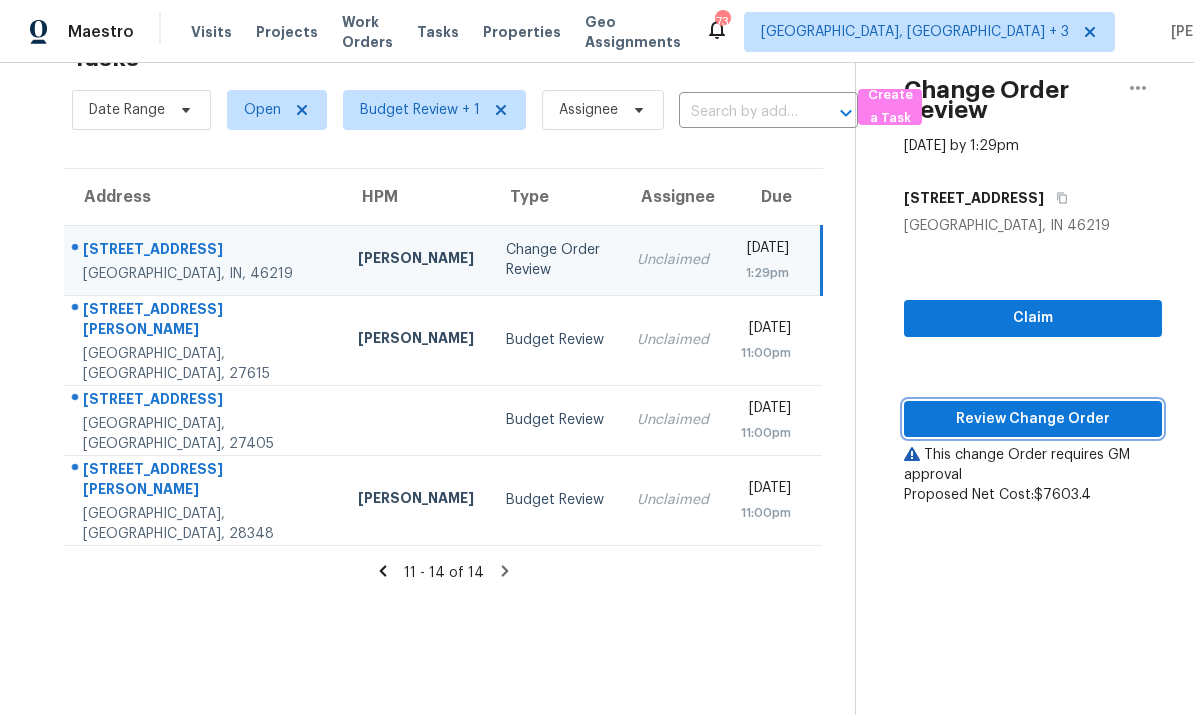 click on "Review Change Order" at bounding box center (1033, 419) 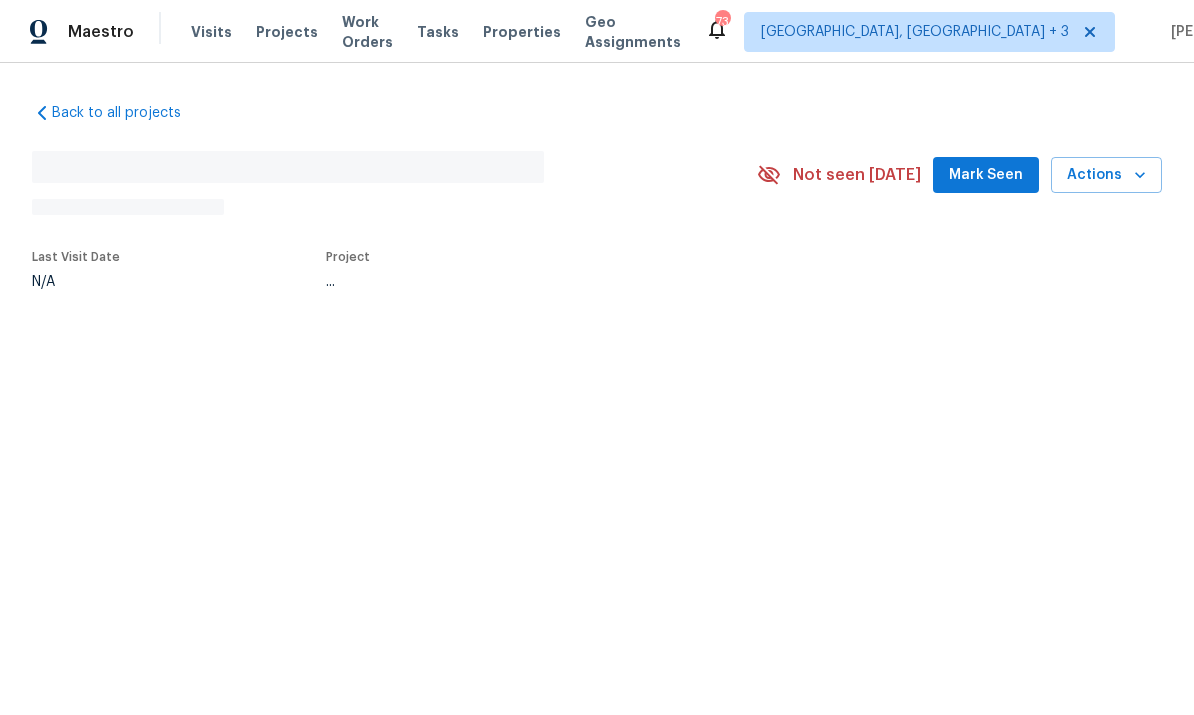 scroll, scrollTop: 0, scrollLeft: 0, axis: both 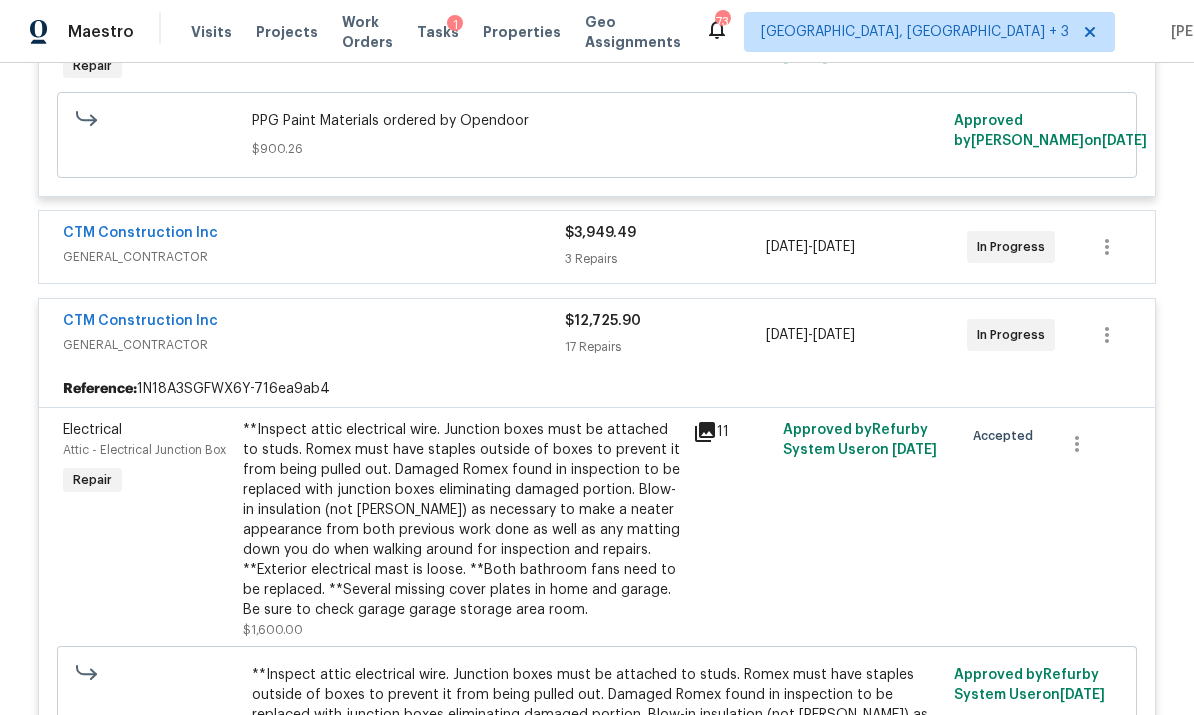 click on "CTM Construction Inc" at bounding box center (140, 321) 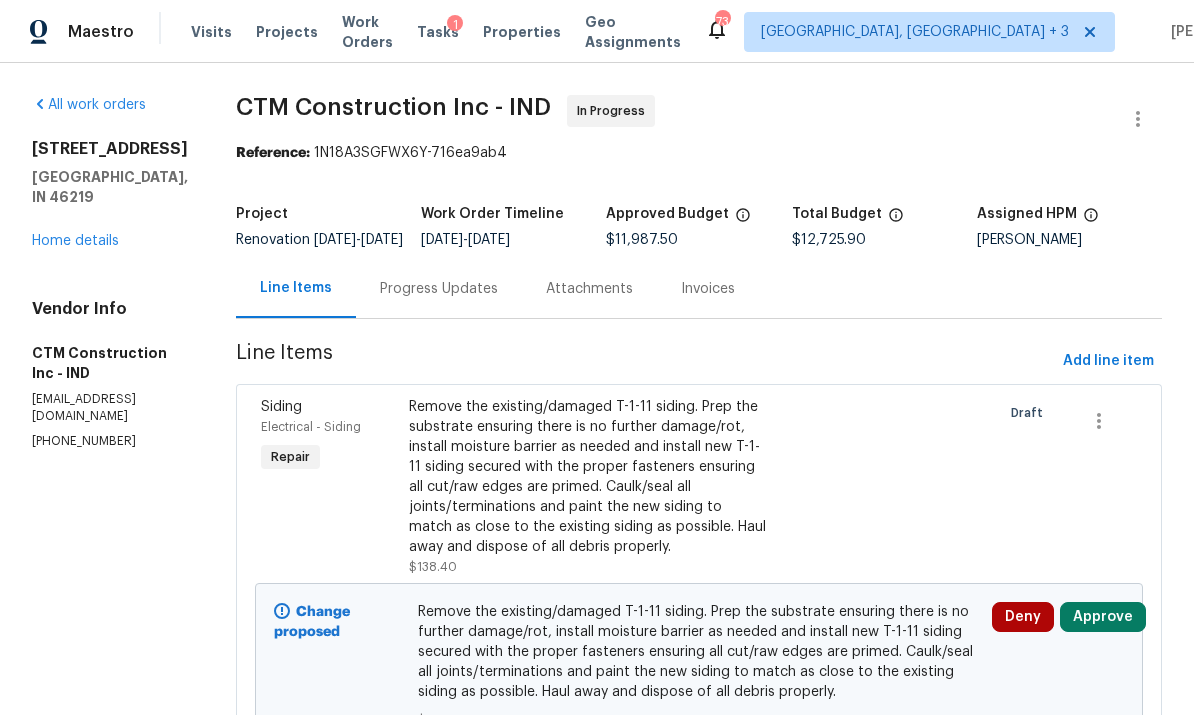 click on "Progress Updates" at bounding box center [439, 289] 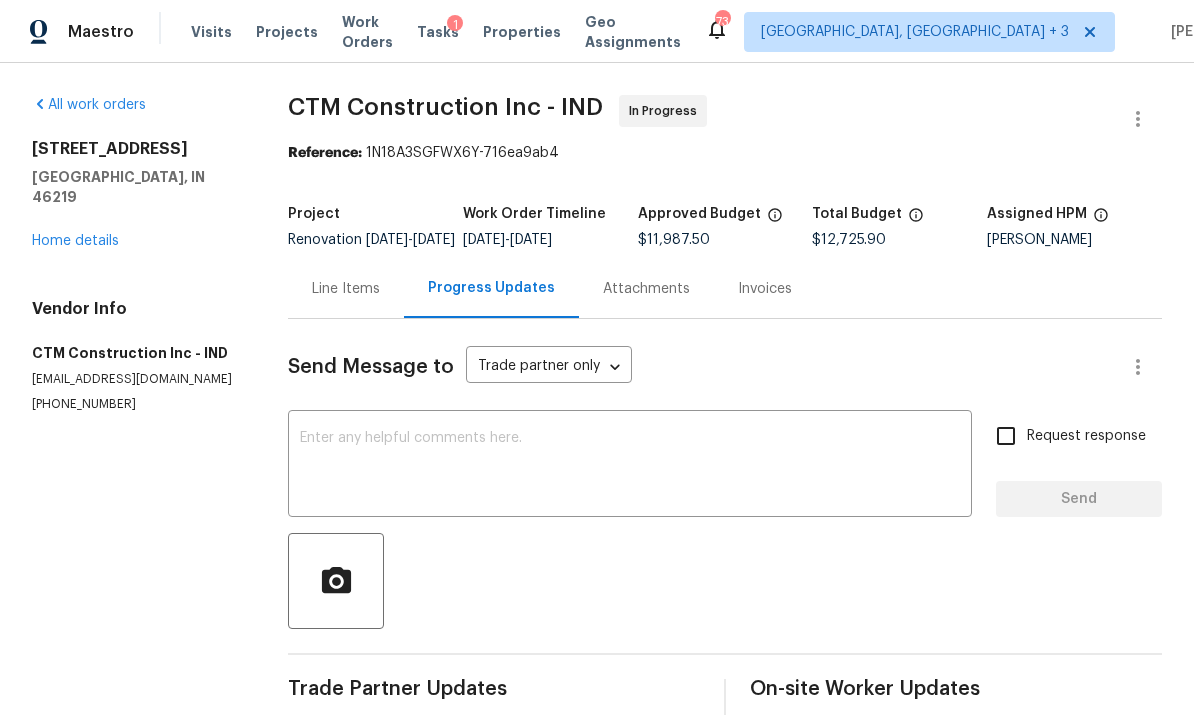 scroll, scrollTop: 0, scrollLeft: 0, axis: both 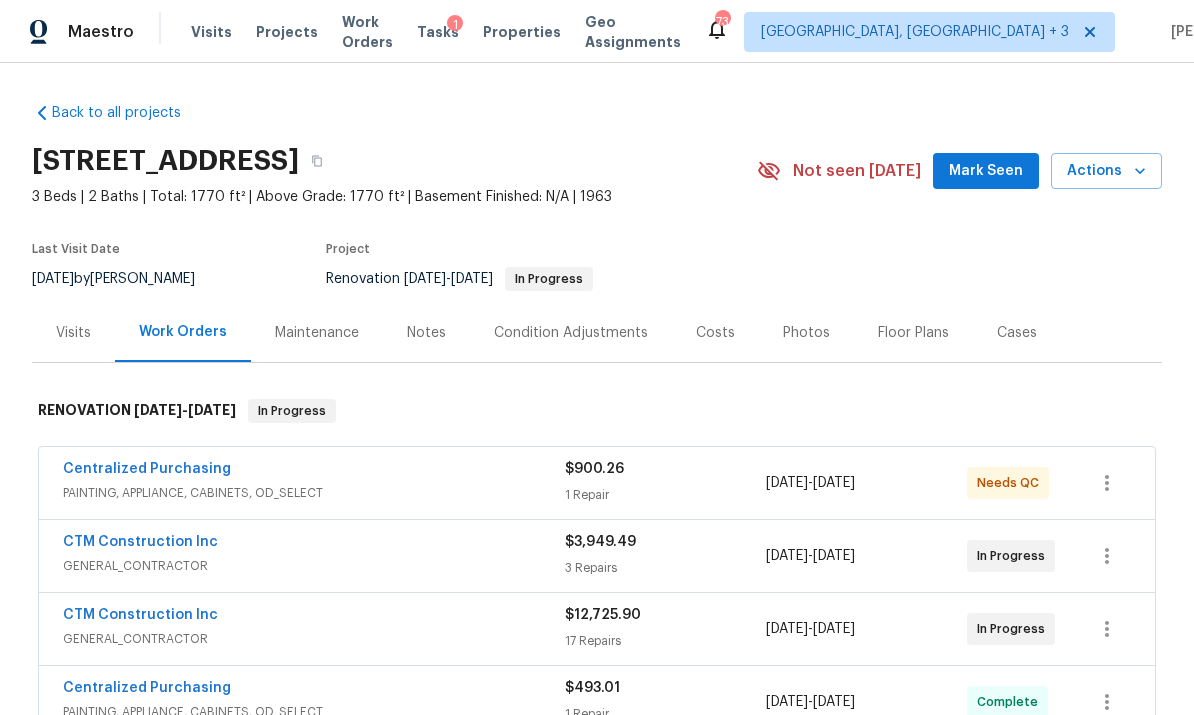 click on "Notes" at bounding box center (426, 333) 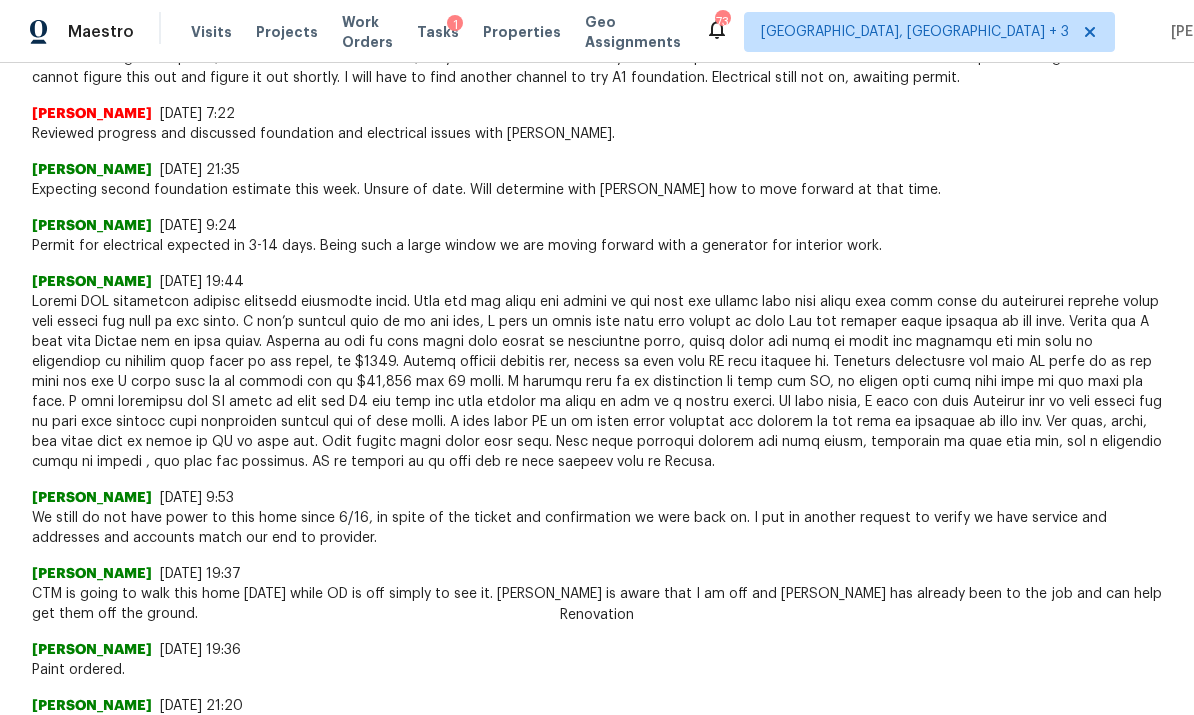 scroll, scrollTop: 909, scrollLeft: 0, axis: vertical 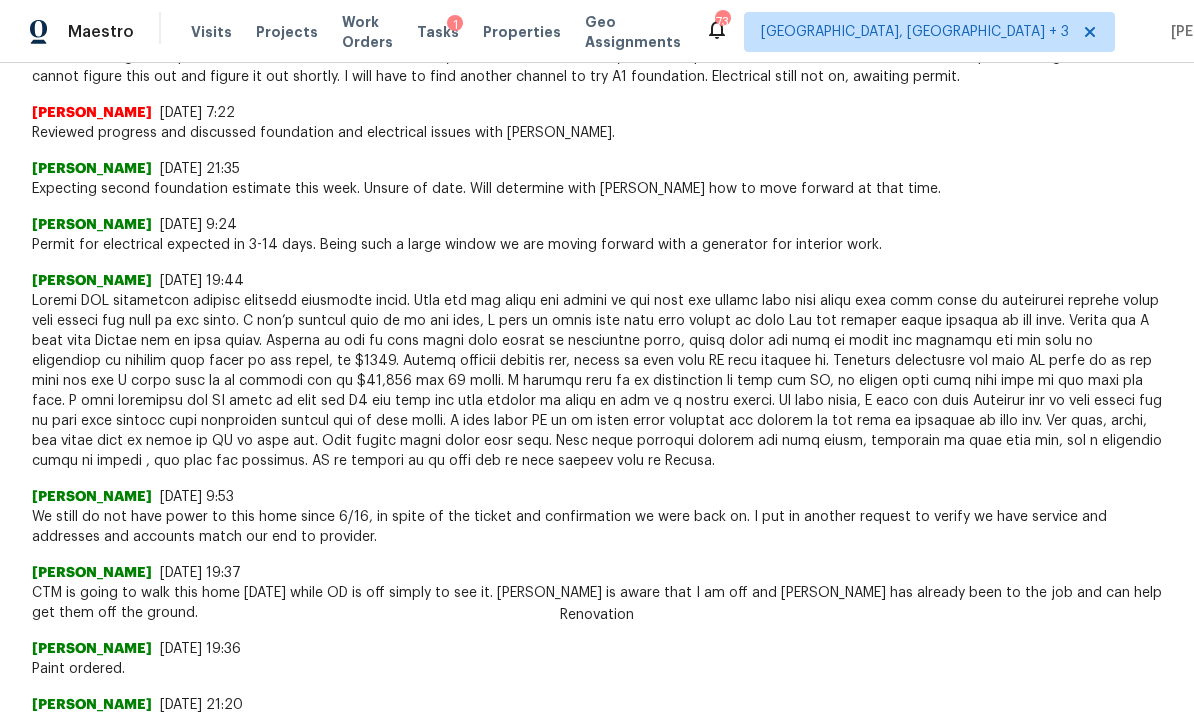 click on "Dodd Drayer 6/18/25, 19:37" at bounding box center (597, 573) 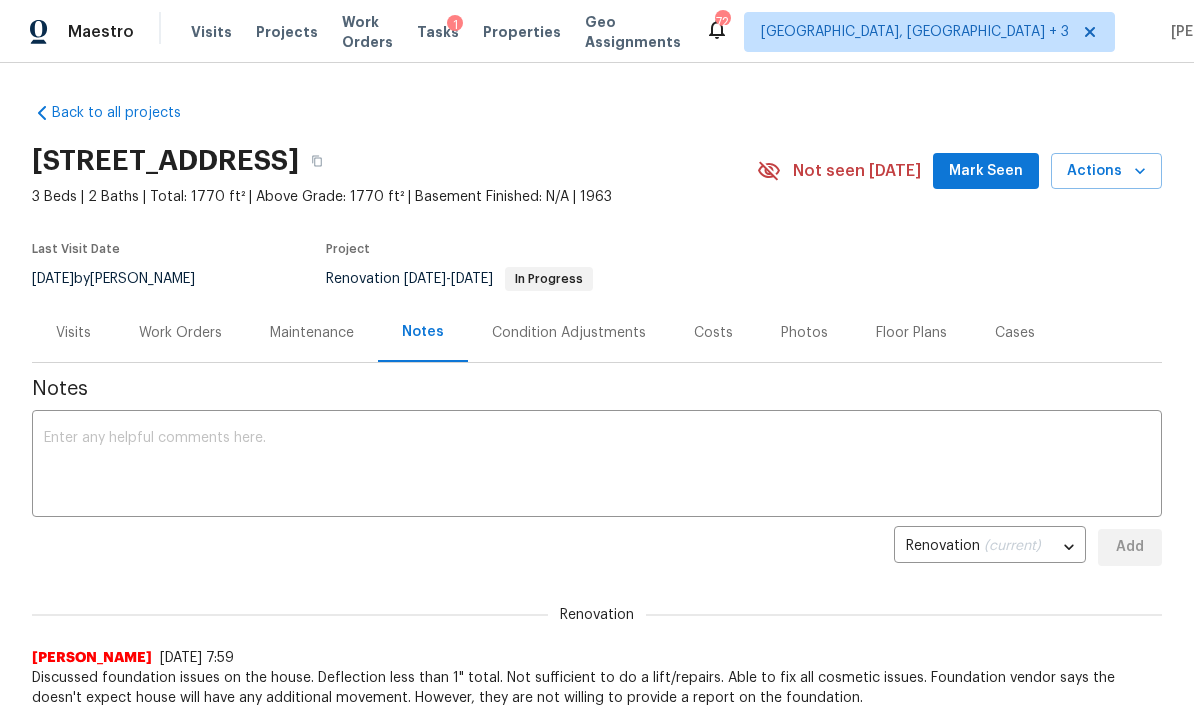 scroll, scrollTop: 0, scrollLeft: 0, axis: both 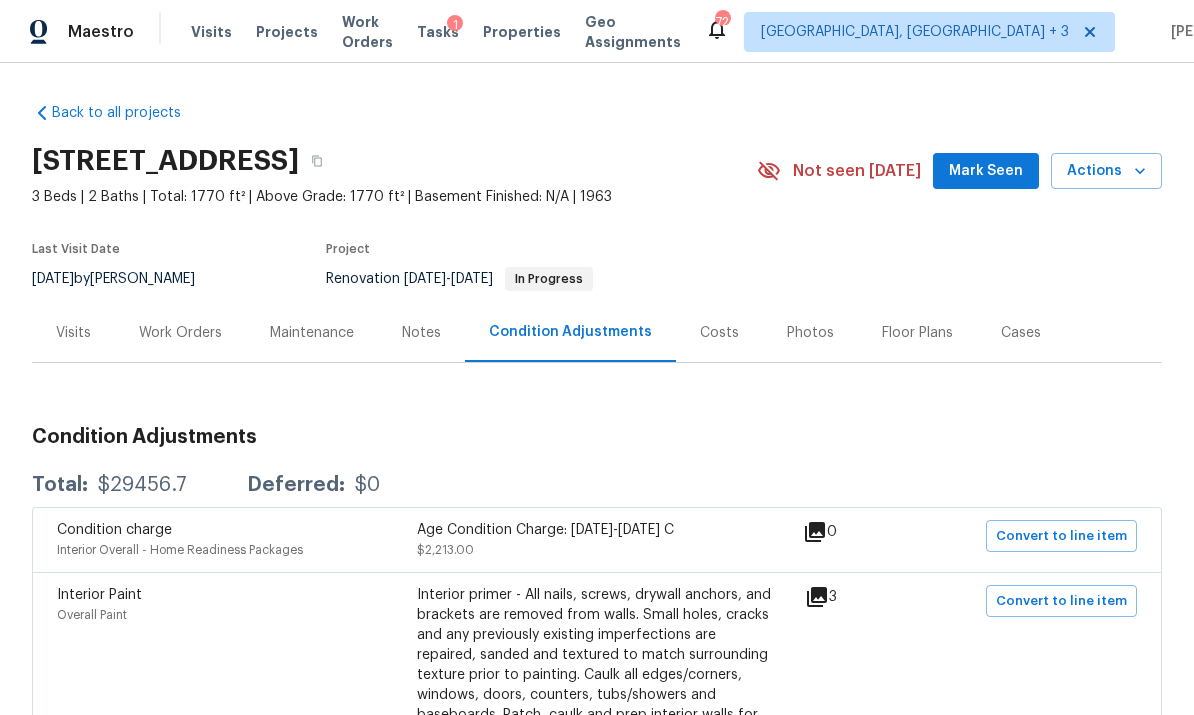 click on "Costs" at bounding box center [719, 333] 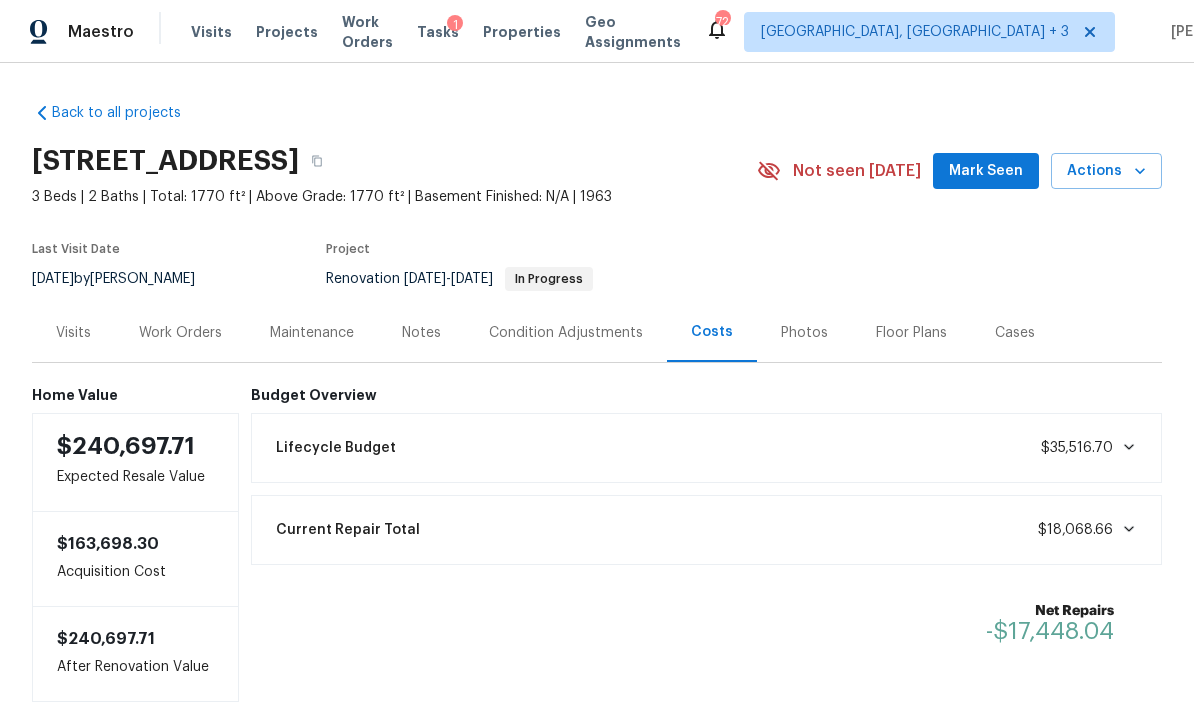 click on "Work Orders" at bounding box center (180, 333) 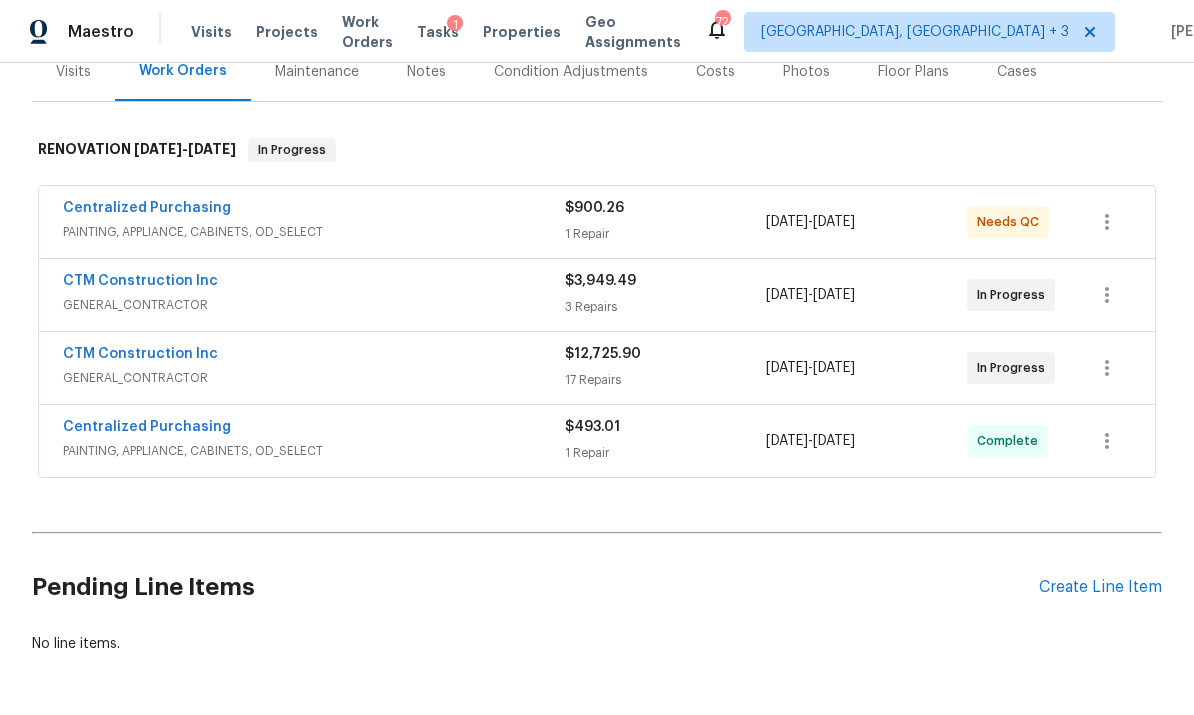 scroll, scrollTop: 260, scrollLeft: 0, axis: vertical 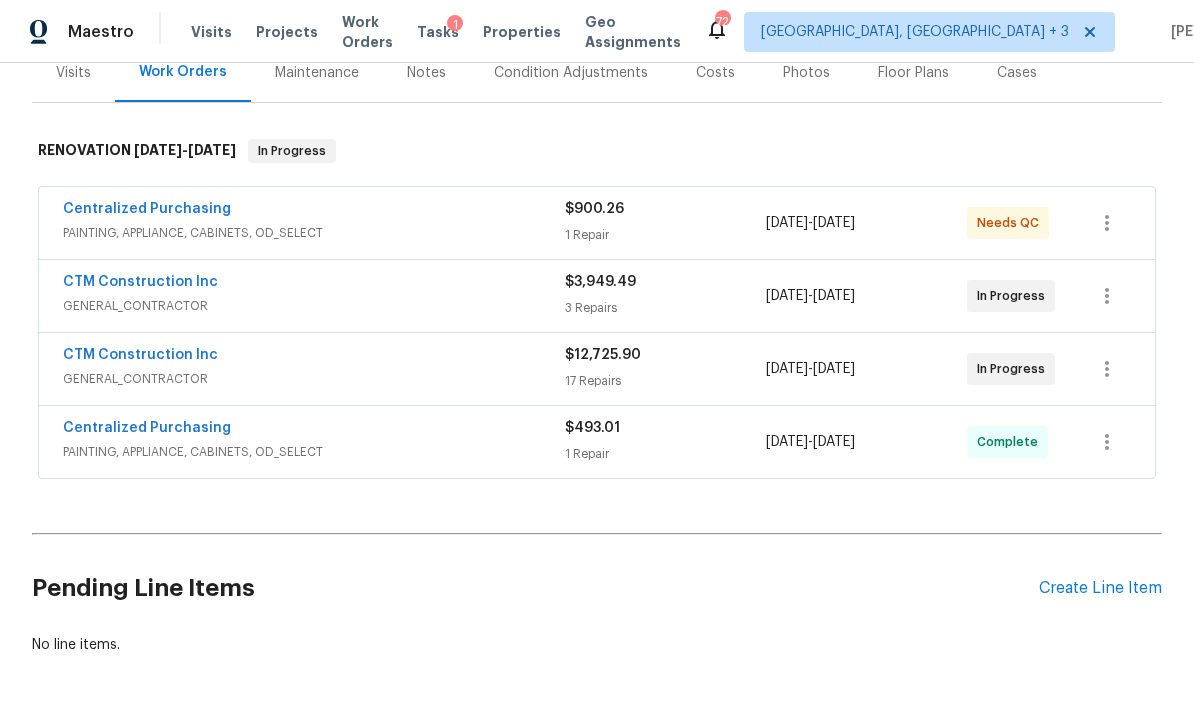 click on "CTM Construction Inc" at bounding box center [314, 284] 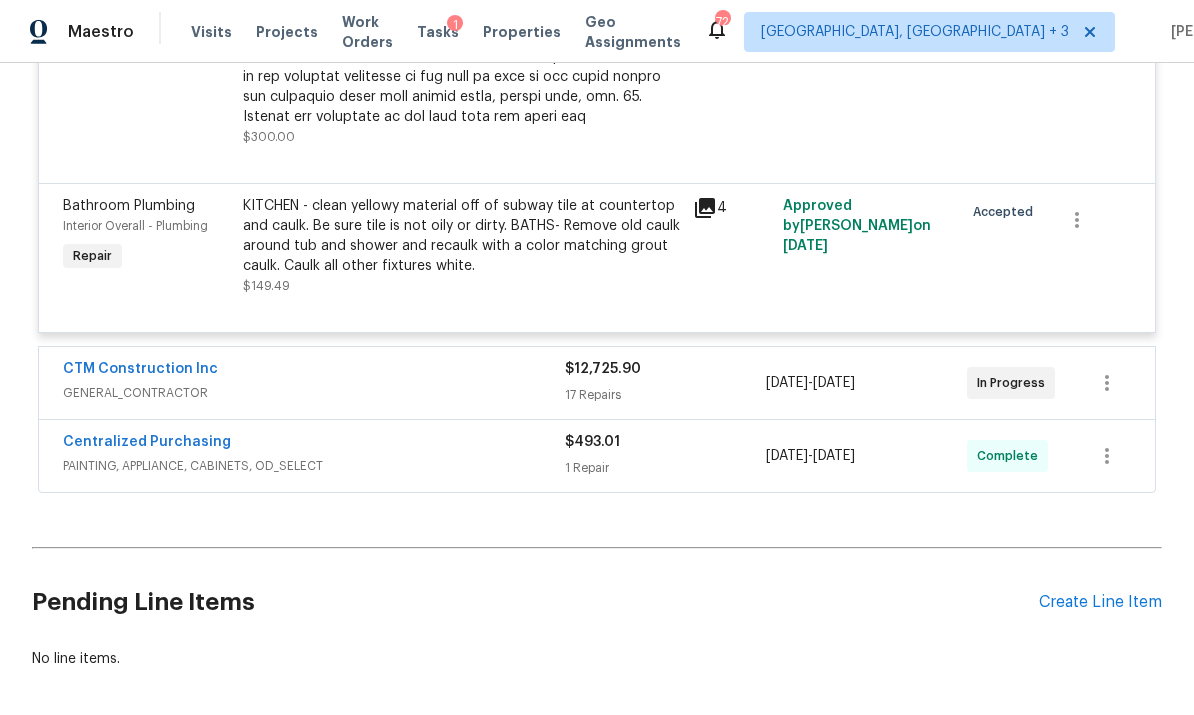 scroll, scrollTop: 1418, scrollLeft: 0, axis: vertical 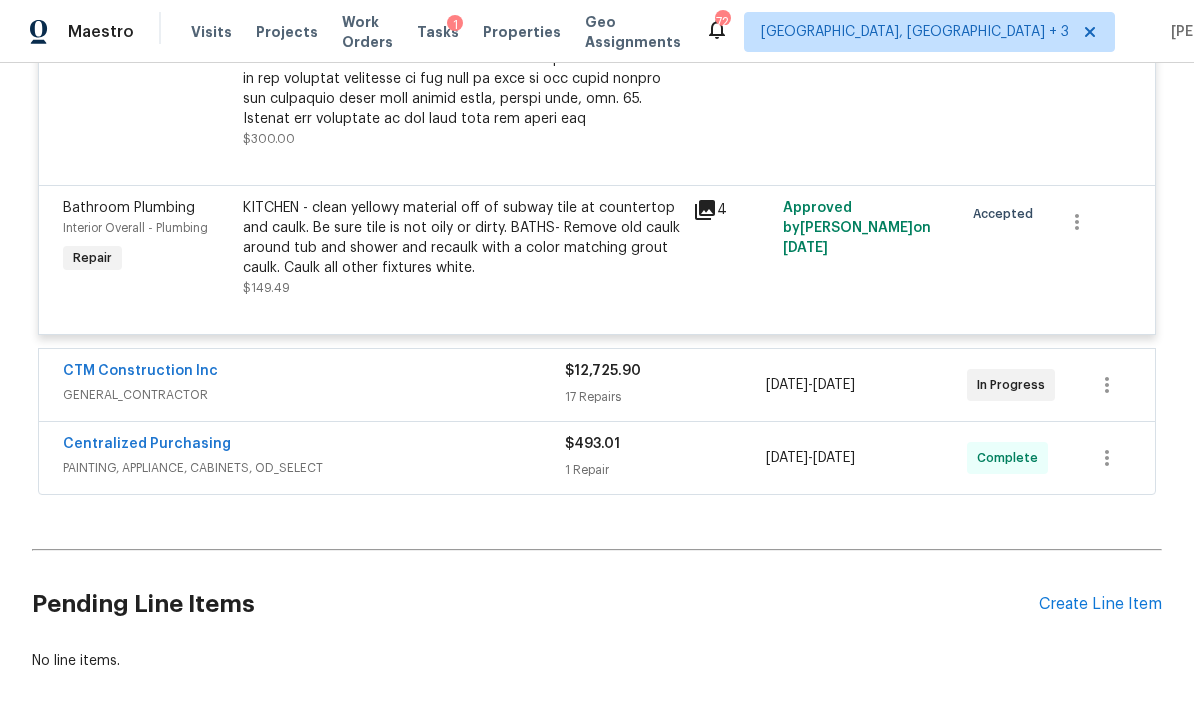 click on "CTM Construction Inc" at bounding box center [314, 373] 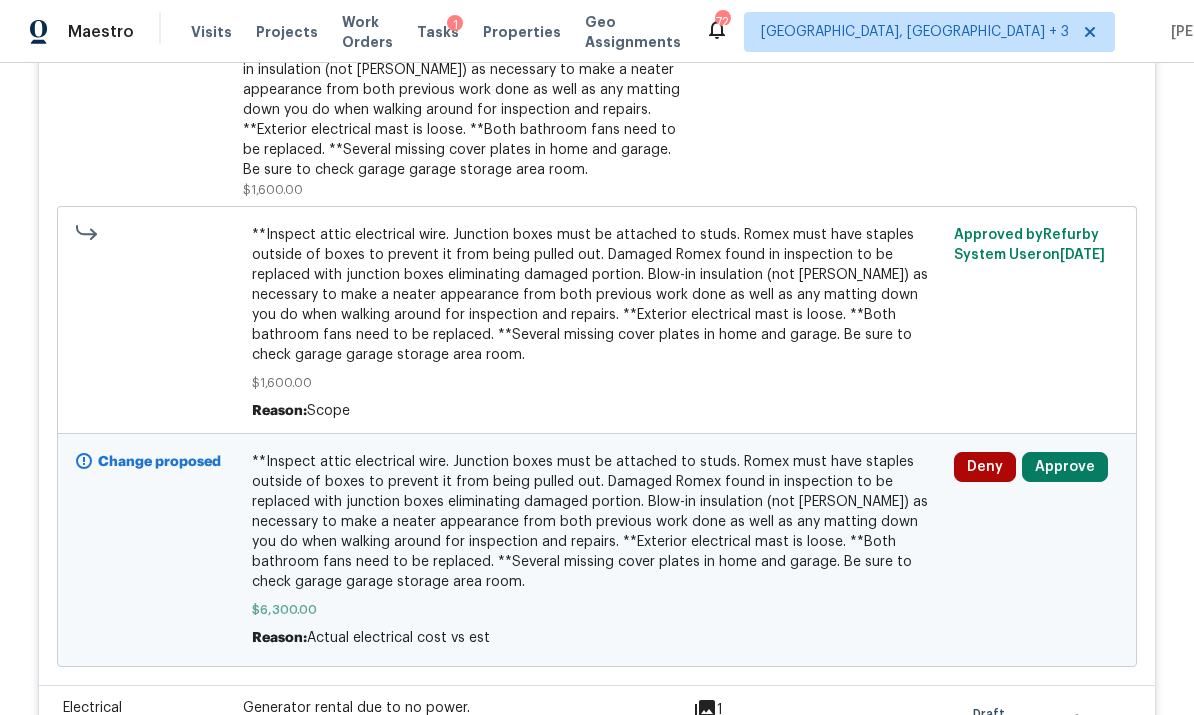 scroll, scrollTop: 1911, scrollLeft: 0, axis: vertical 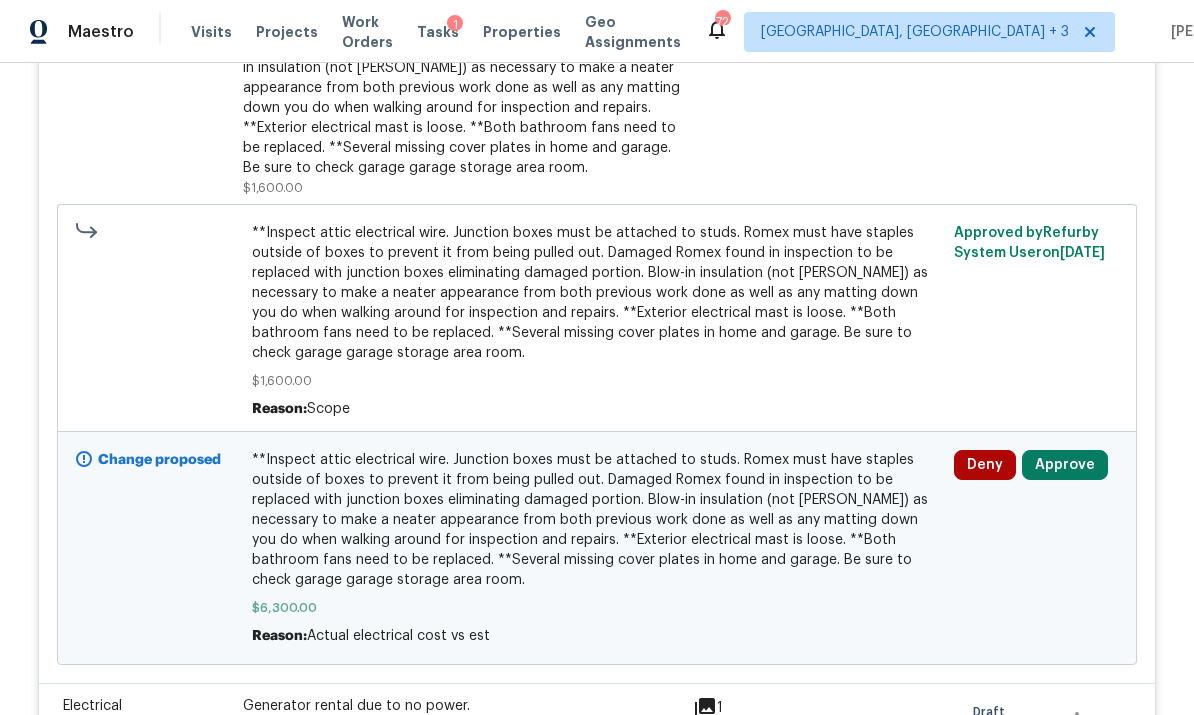 click on "Approve" at bounding box center (1065, 465) 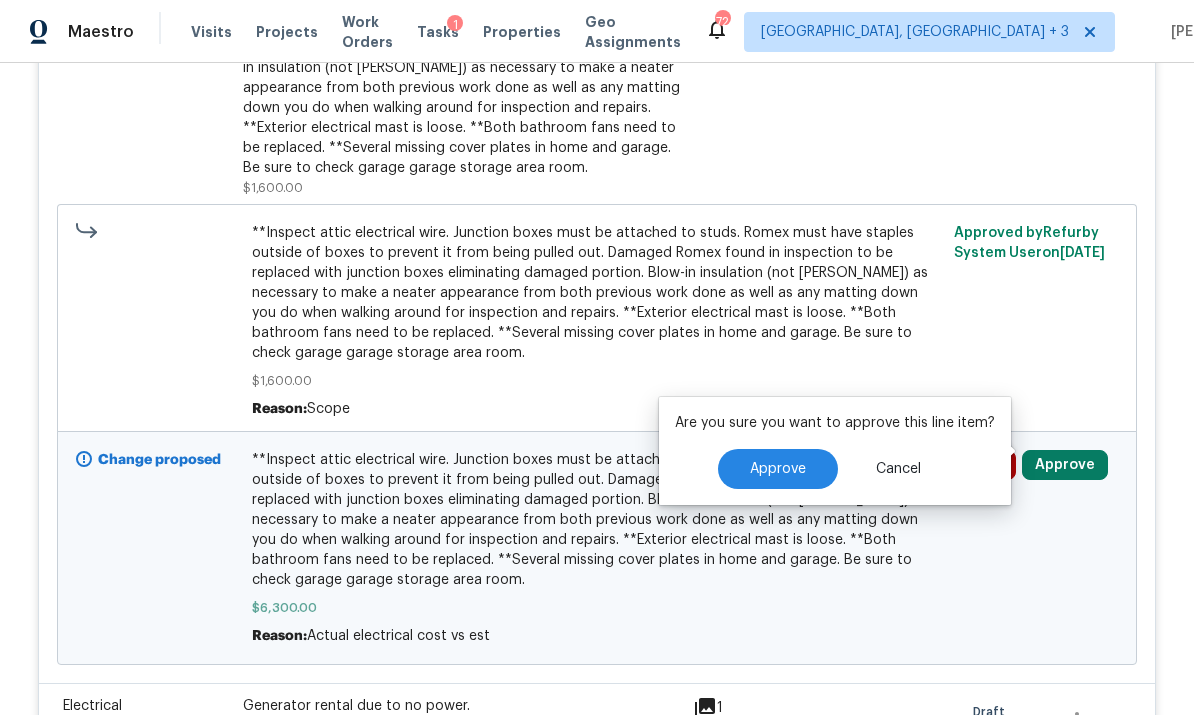 click on "Approve" at bounding box center (778, 469) 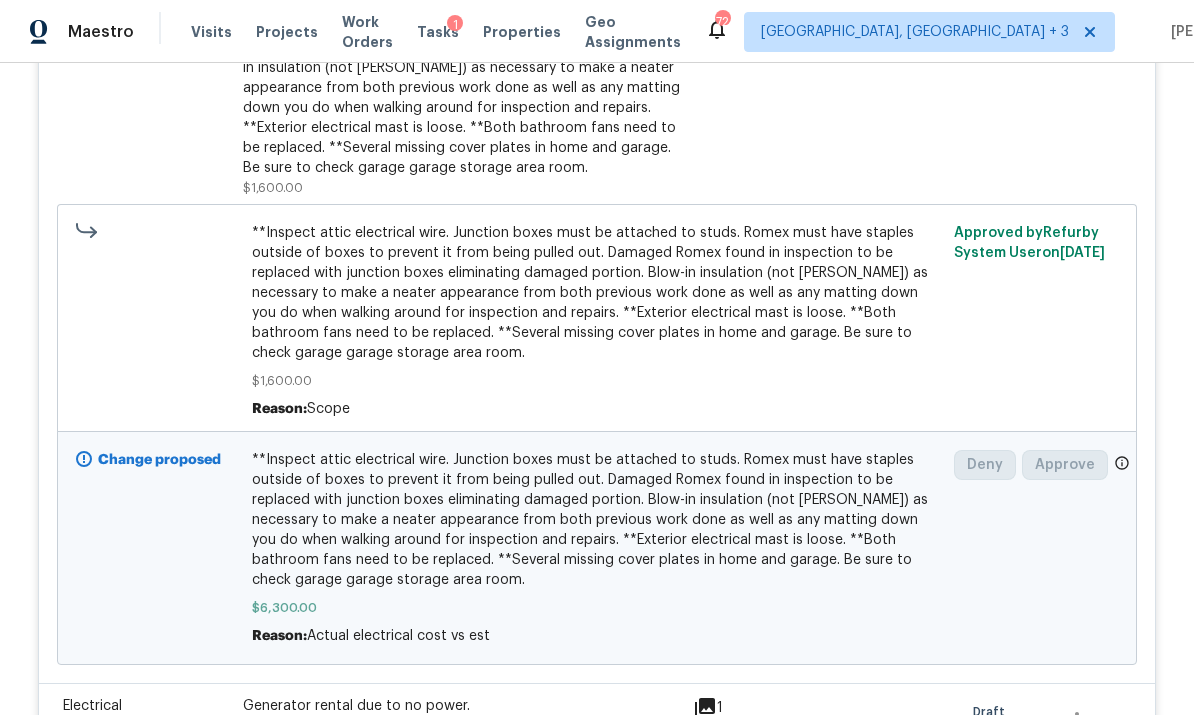scroll, scrollTop: 1481, scrollLeft: 0, axis: vertical 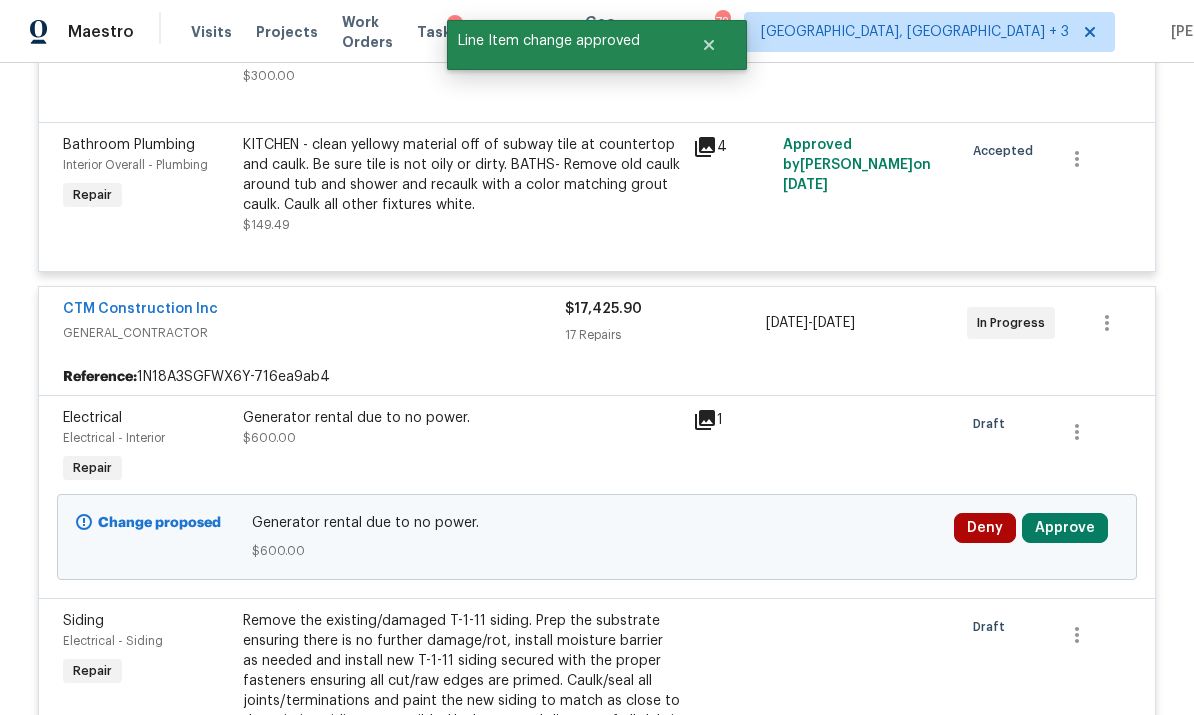 click on "Approve" at bounding box center [1065, 528] 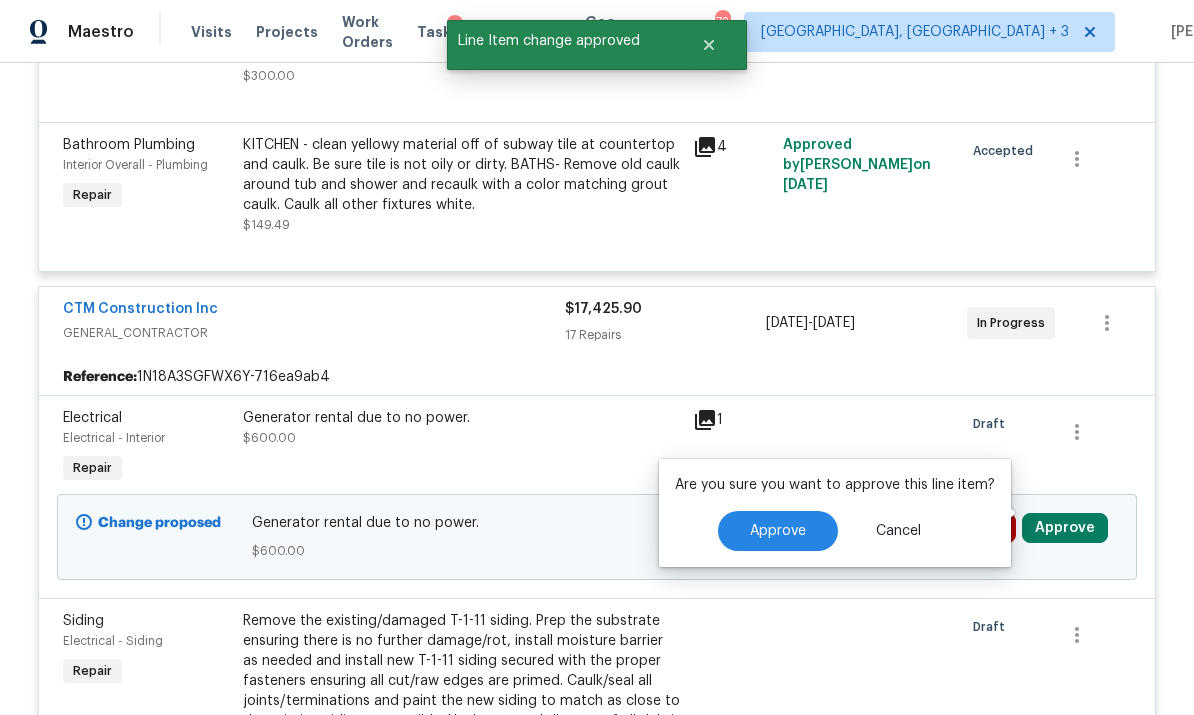 click on "Approve" at bounding box center (778, 531) 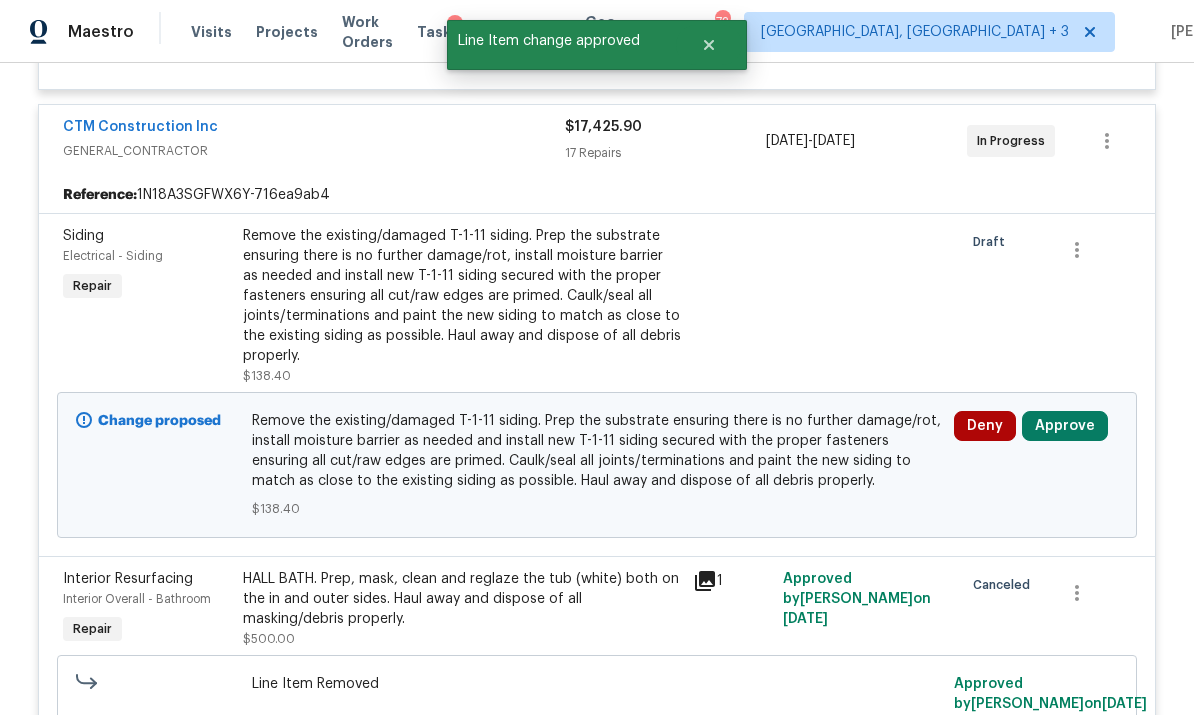 scroll, scrollTop: 1656, scrollLeft: 0, axis: vertical 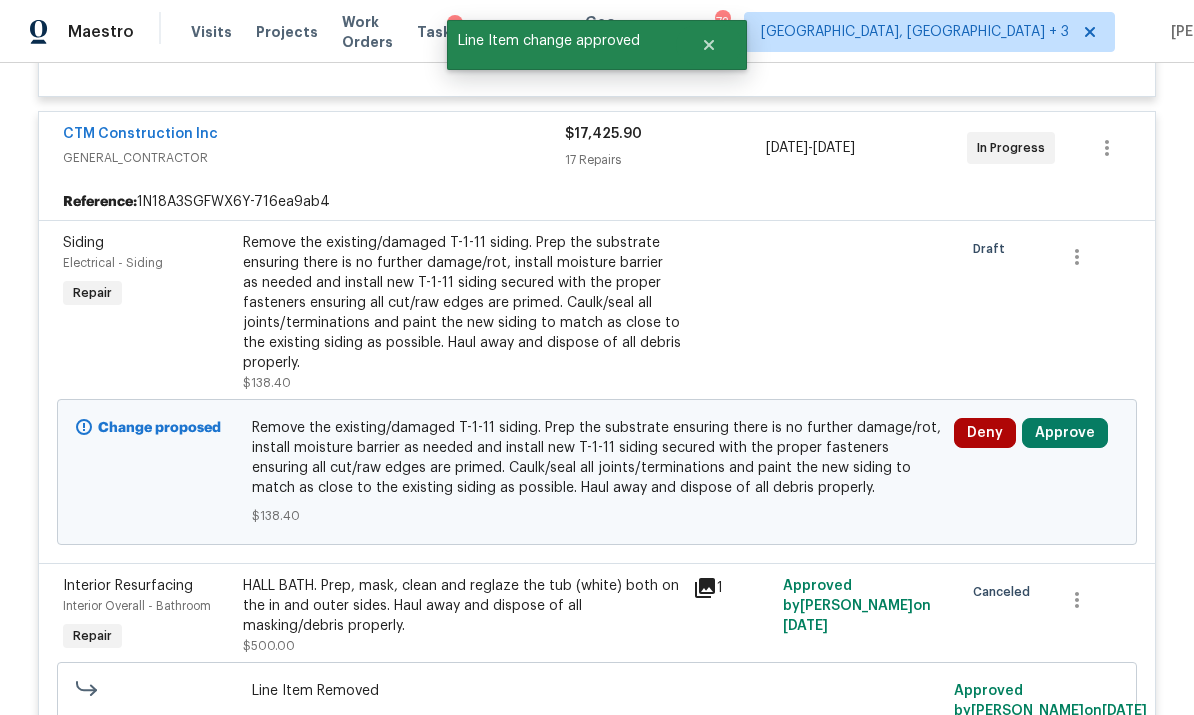 click on "Approve" at bounding box center (1065, 433) 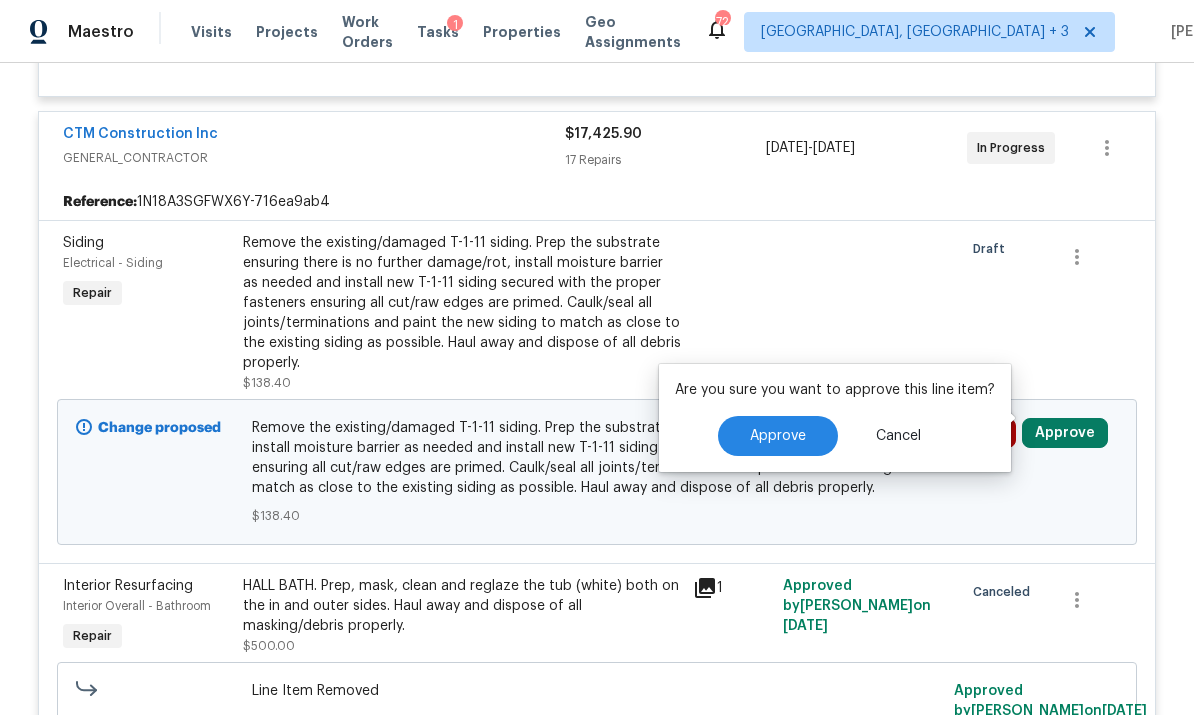 click on "Approve" at bounding box center (778, 436) 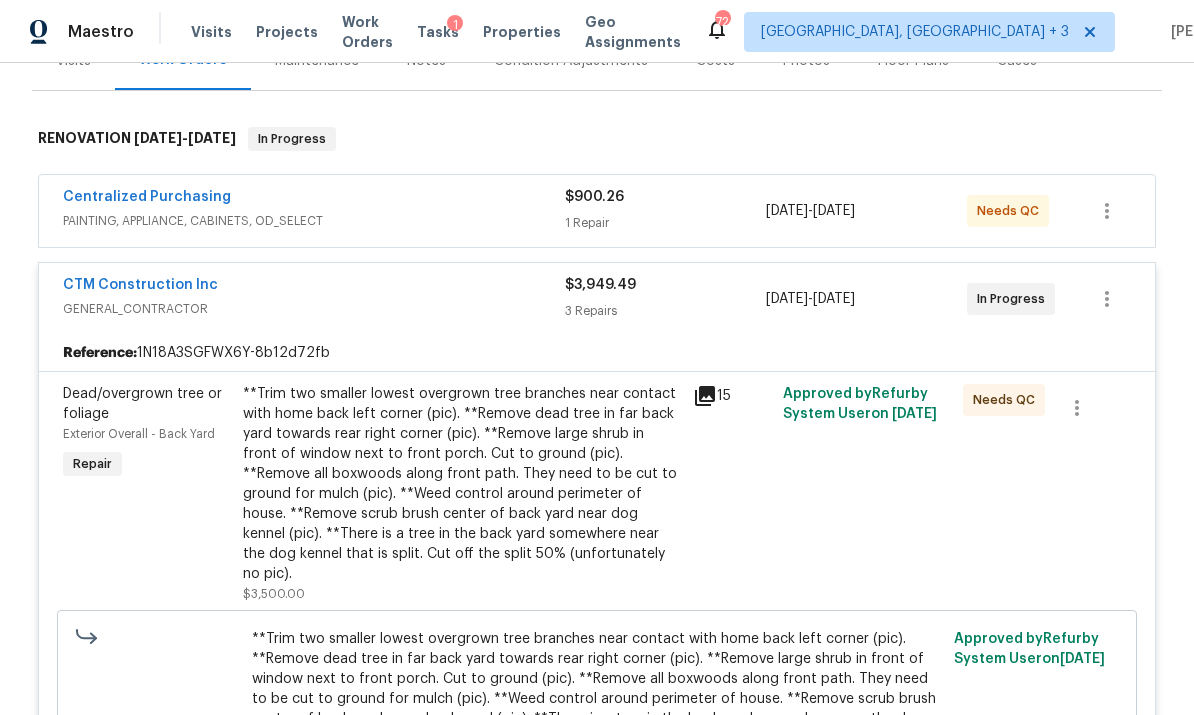scroll, scrollTop: 276, scrollLeft: 0, axis: vertical 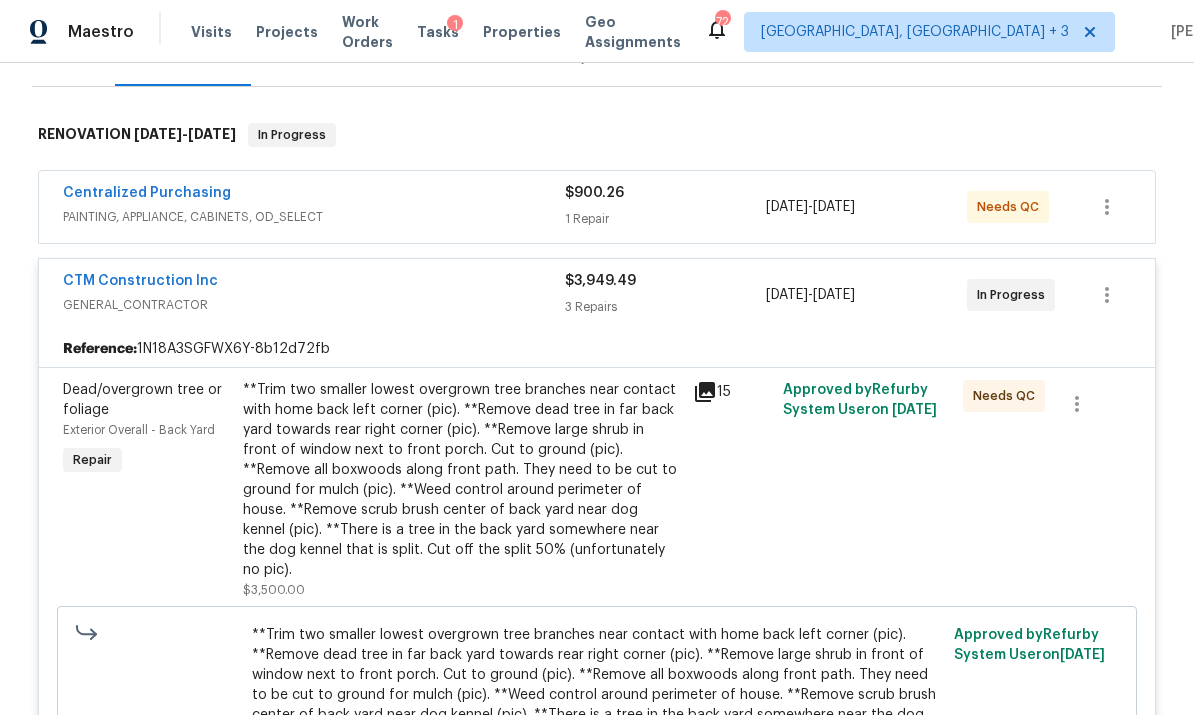 click on "CTM Construction Inc" at bounding box center [314, 283] 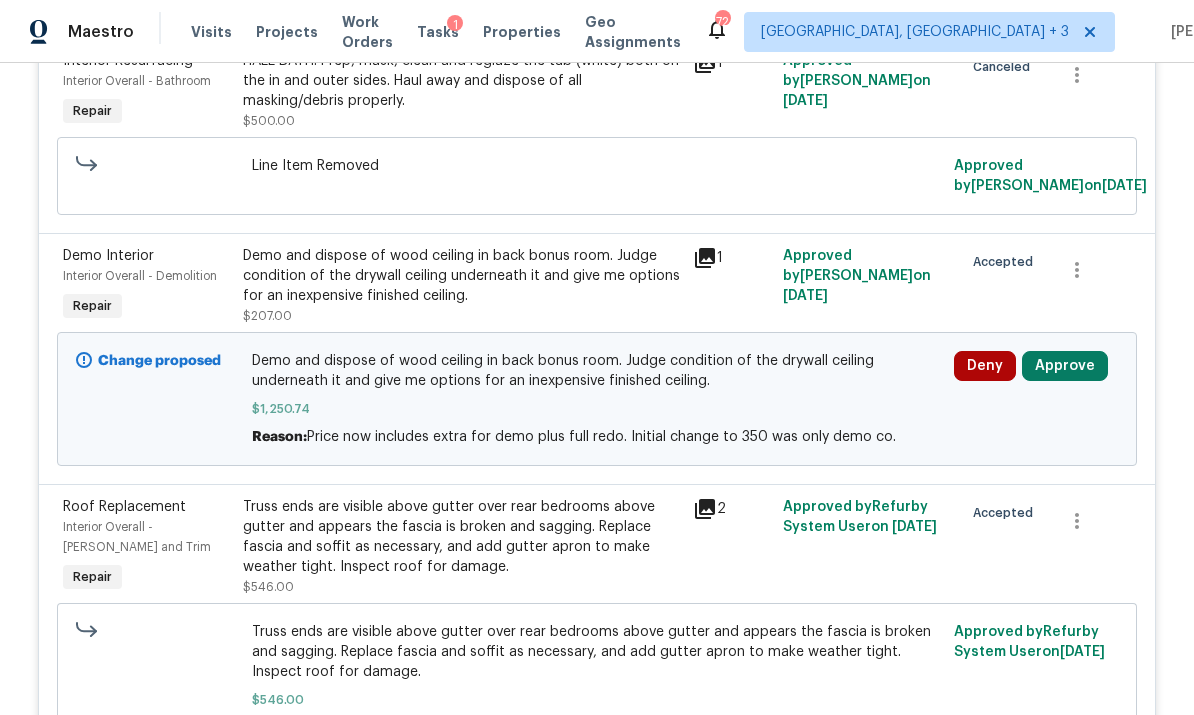 scroll, scrollTop: 675, scrollLeft: 0, axis: vertical 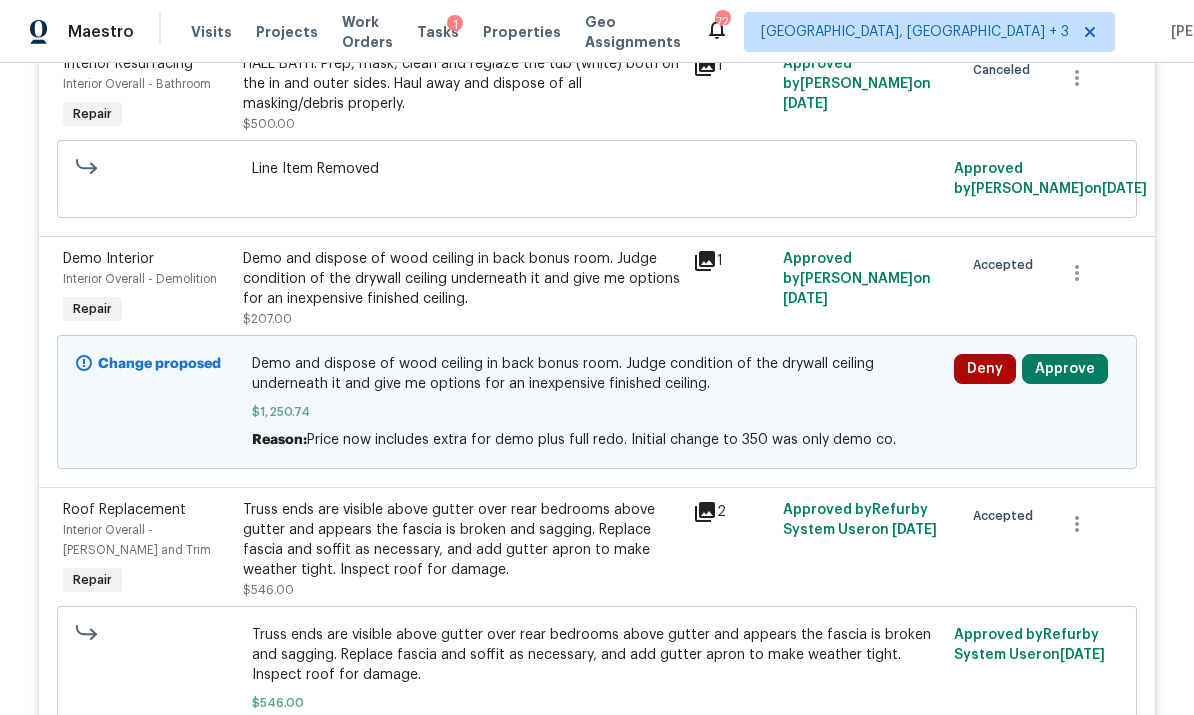 click on "Approve" at bounding box center (1065, 369) 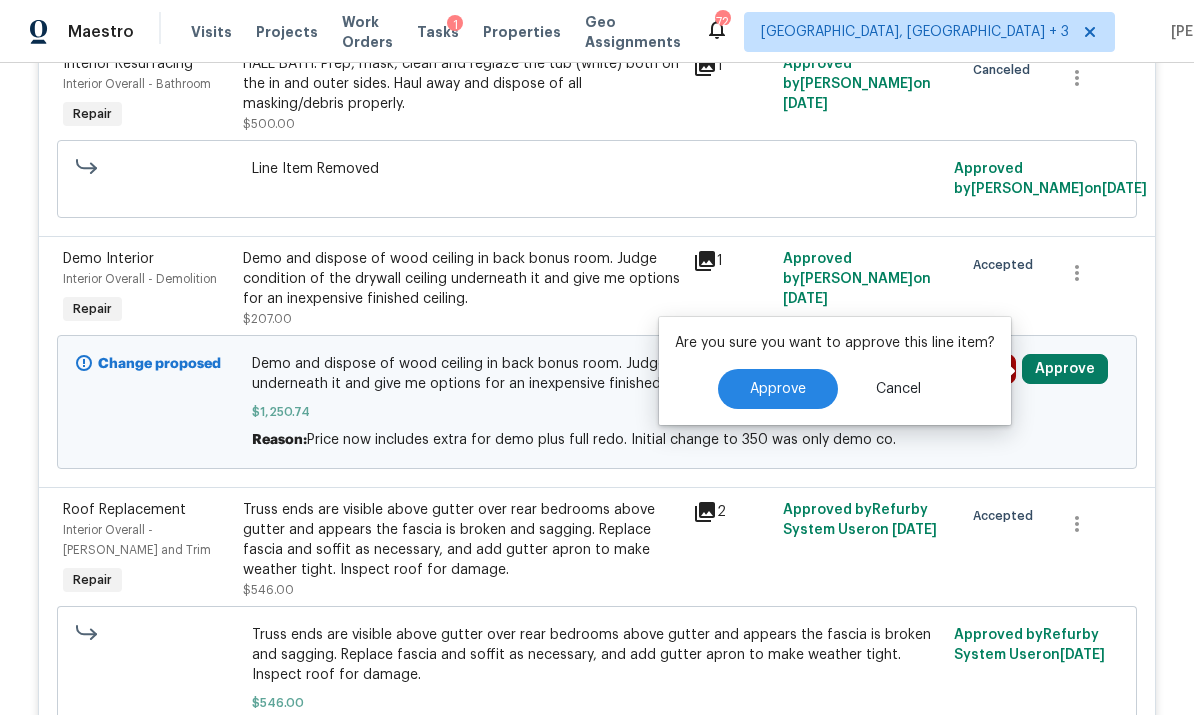 click on "Approve" at bounding box center (778, 389) 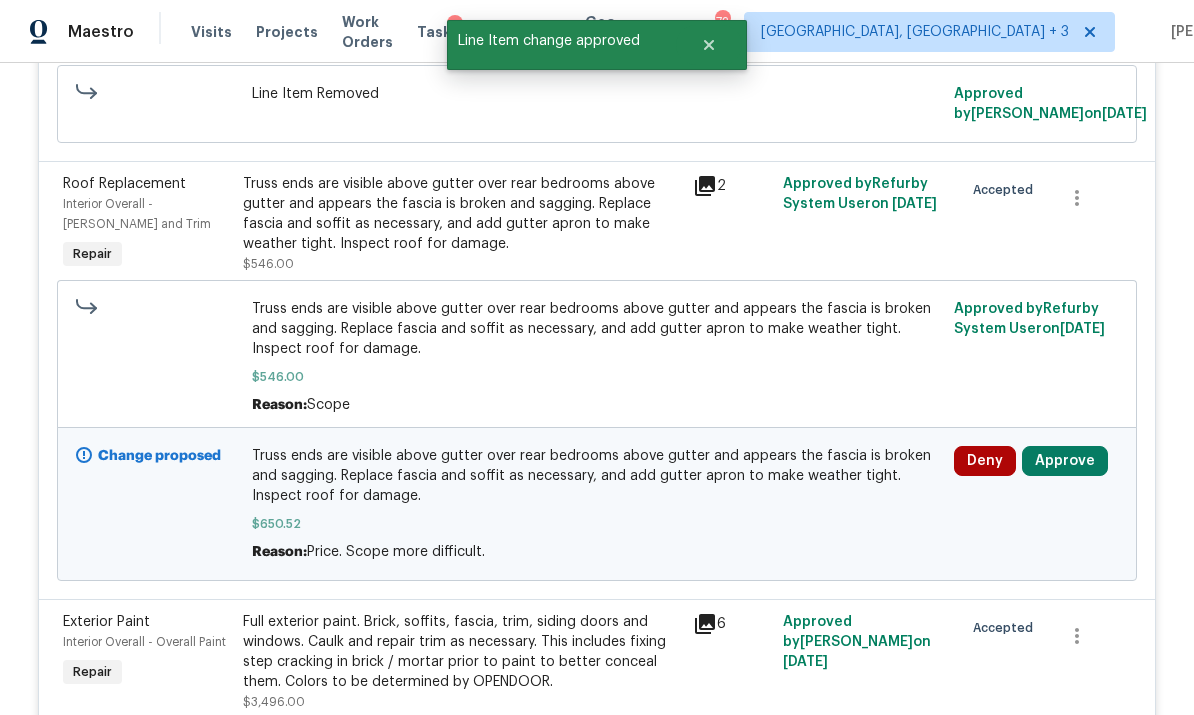 scroll, scrollTop: 755, scrollLeft: 0, axis: vertical 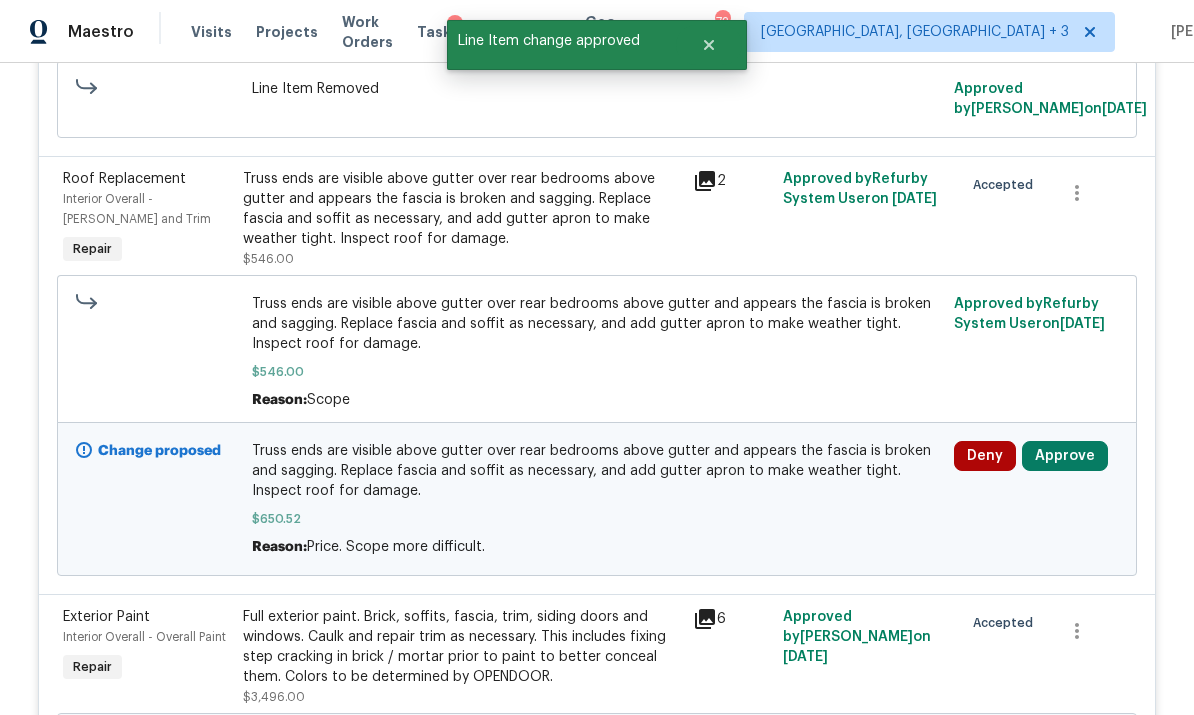 click on "Approve" at bounding box center [1065, 456] 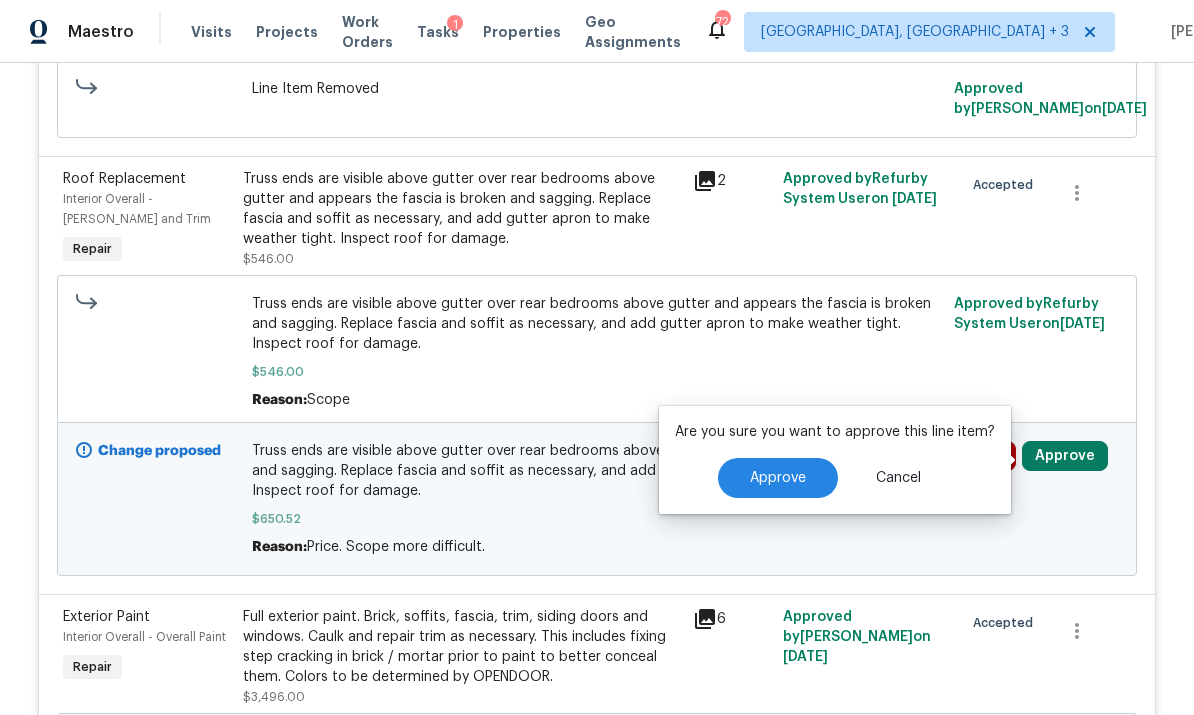 click on "Approve" at bounding box center [778, 478] 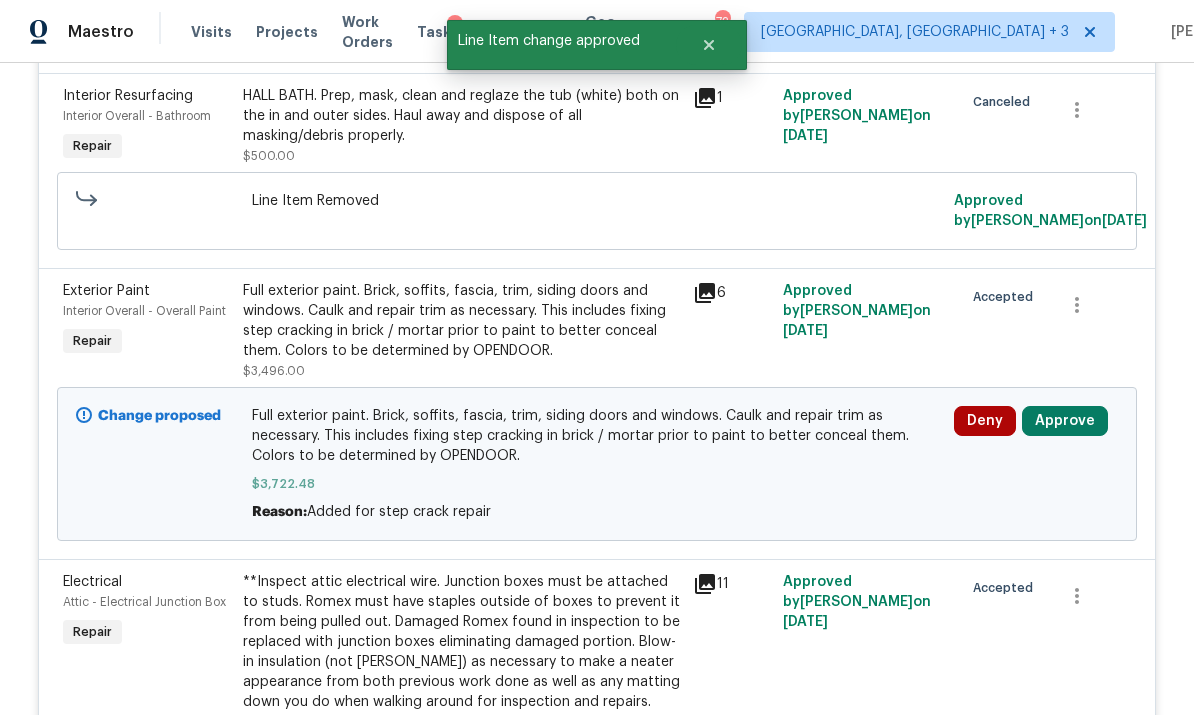 scroll, scrollTop: 638, scrollLeft: 0, axis: vertical 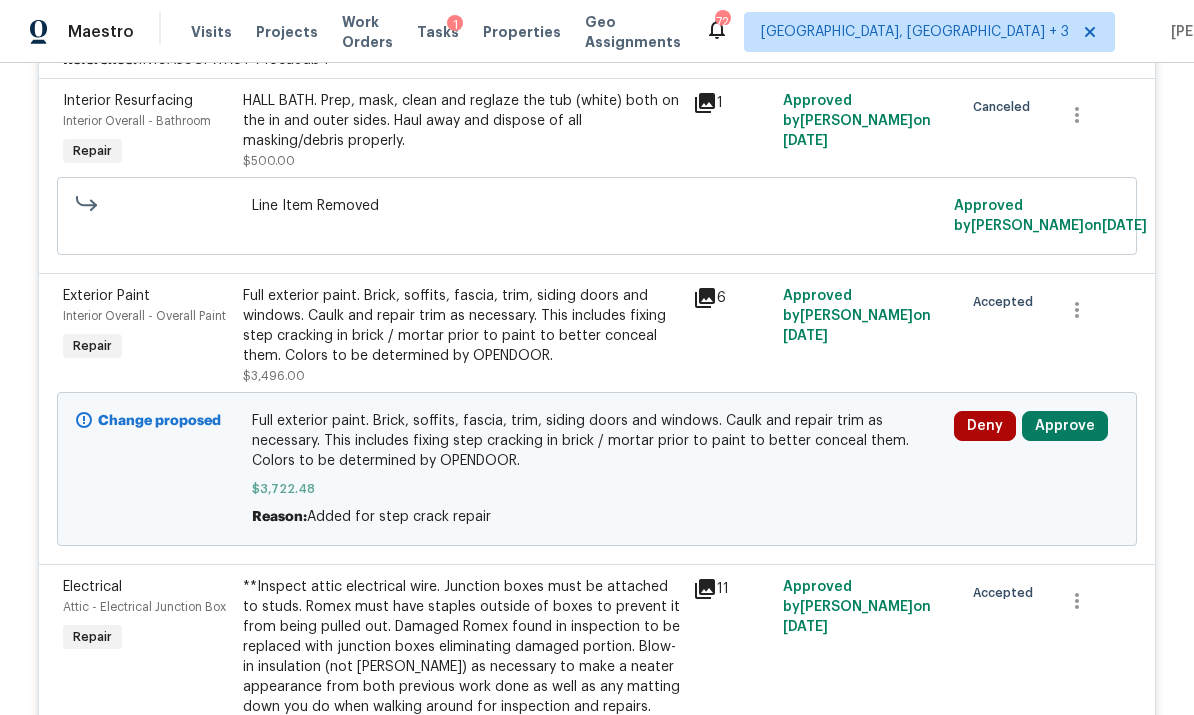 click on "Approve" at bounding box center [1065, 426] 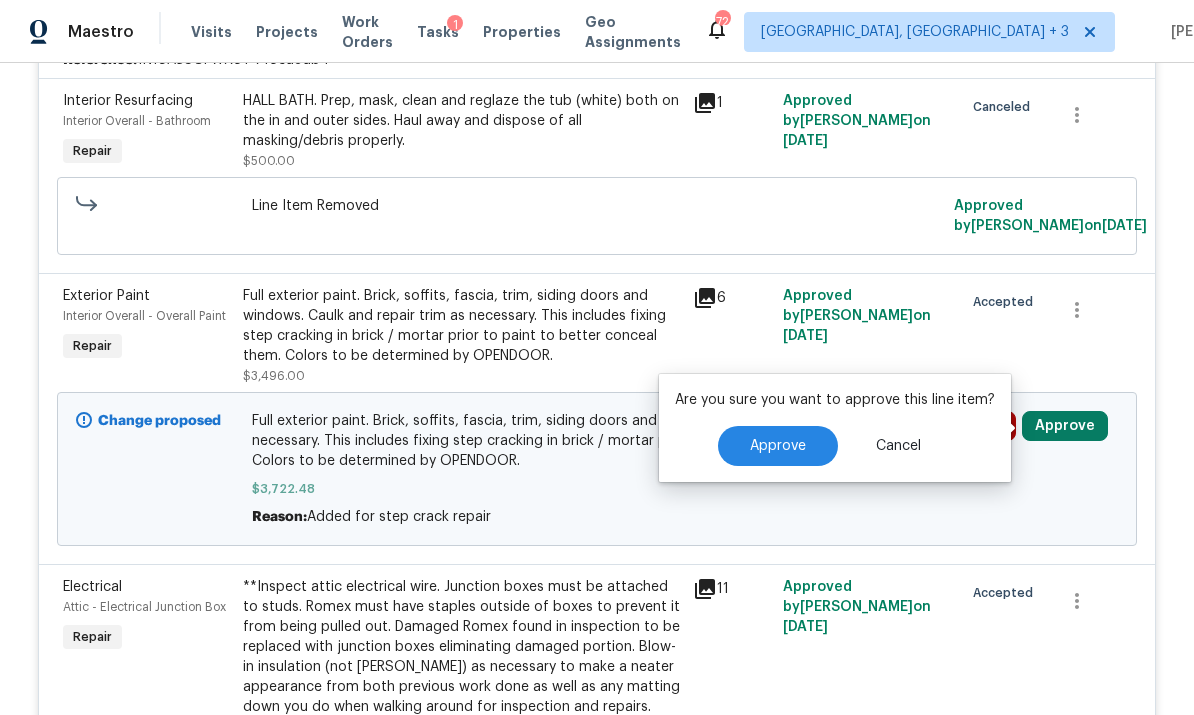 click on "Approve" at bounding box center (778, 446) 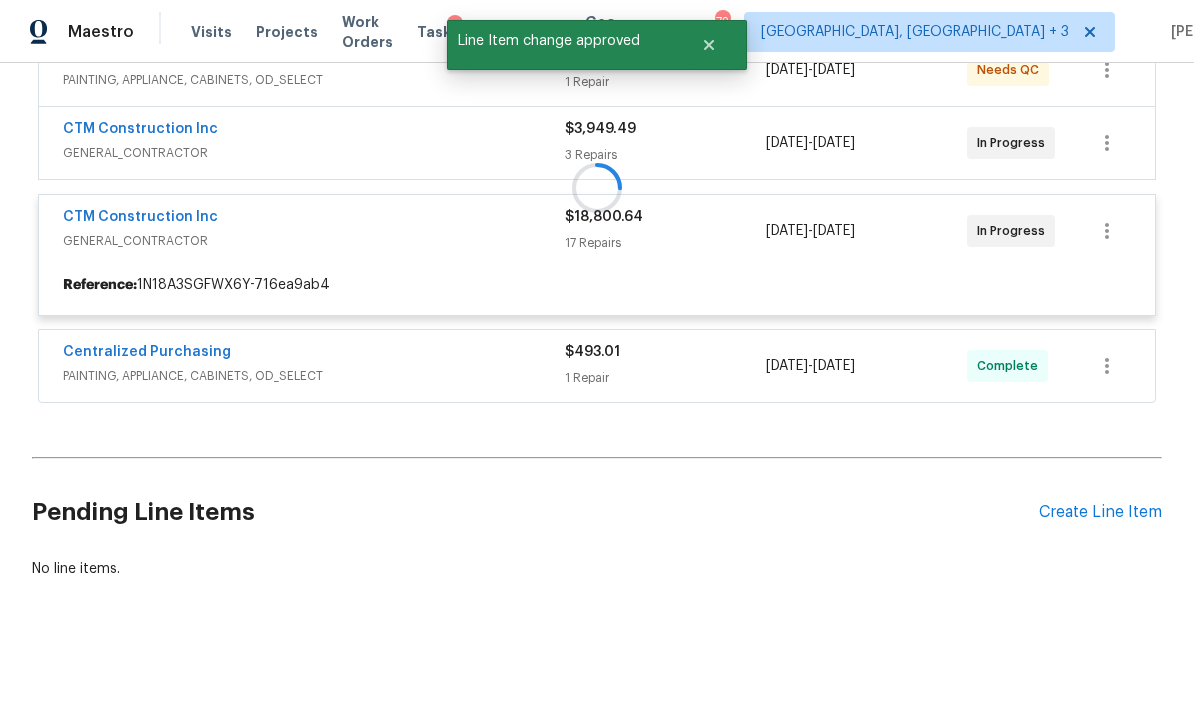 scroll, scrollTop: 337, scrollLeft: 0, axis: vertical 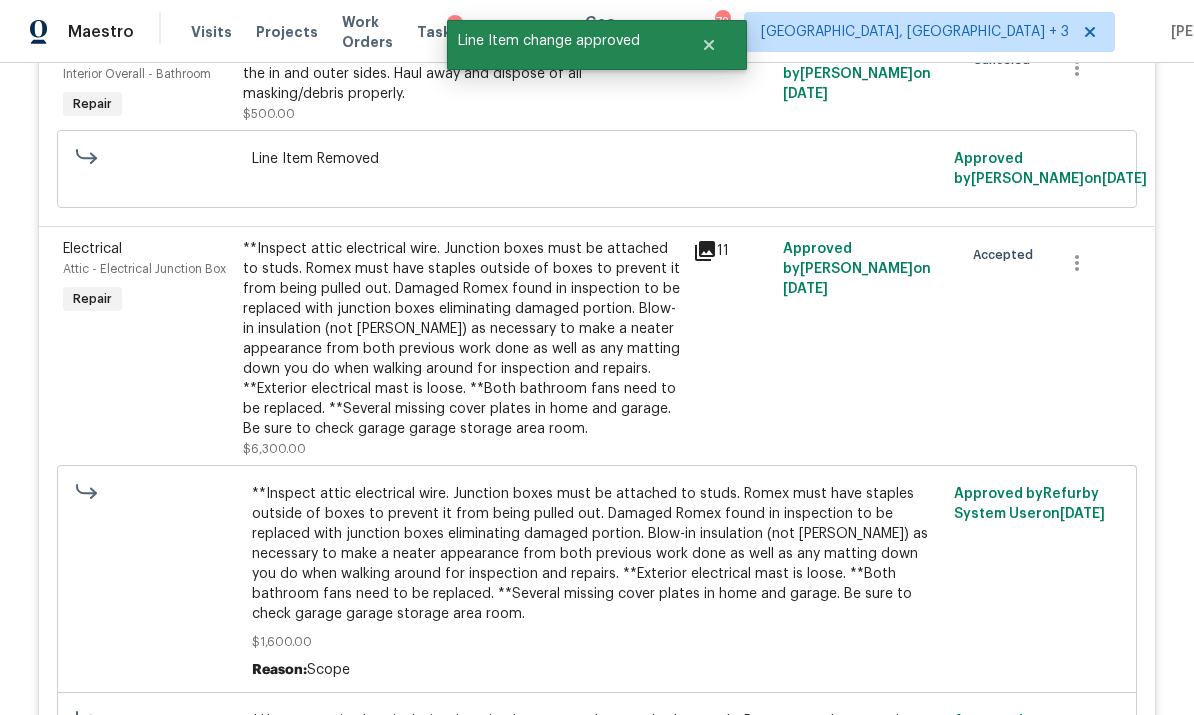 click at bounding box center [1092, 349] 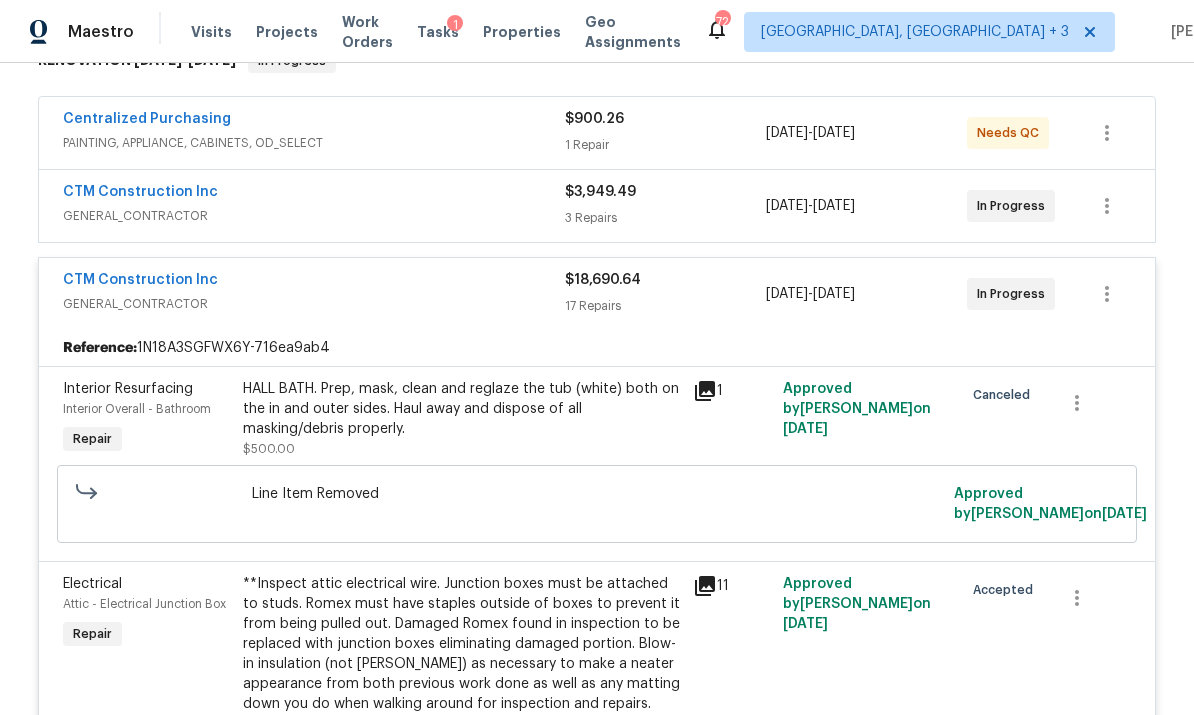 scroll, scrollTop: 354, scrollLeft: 0, axis: vertical 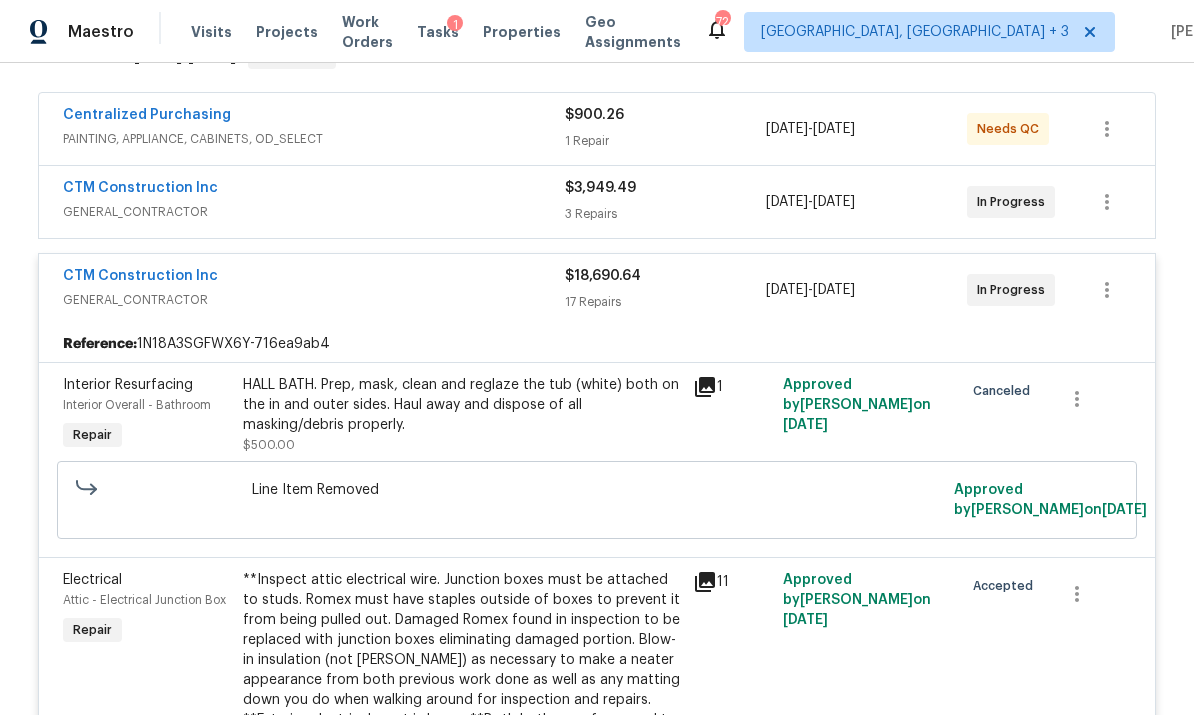 click on "GENERAL_CONTRACTOR" at bounding box center [314, 300] 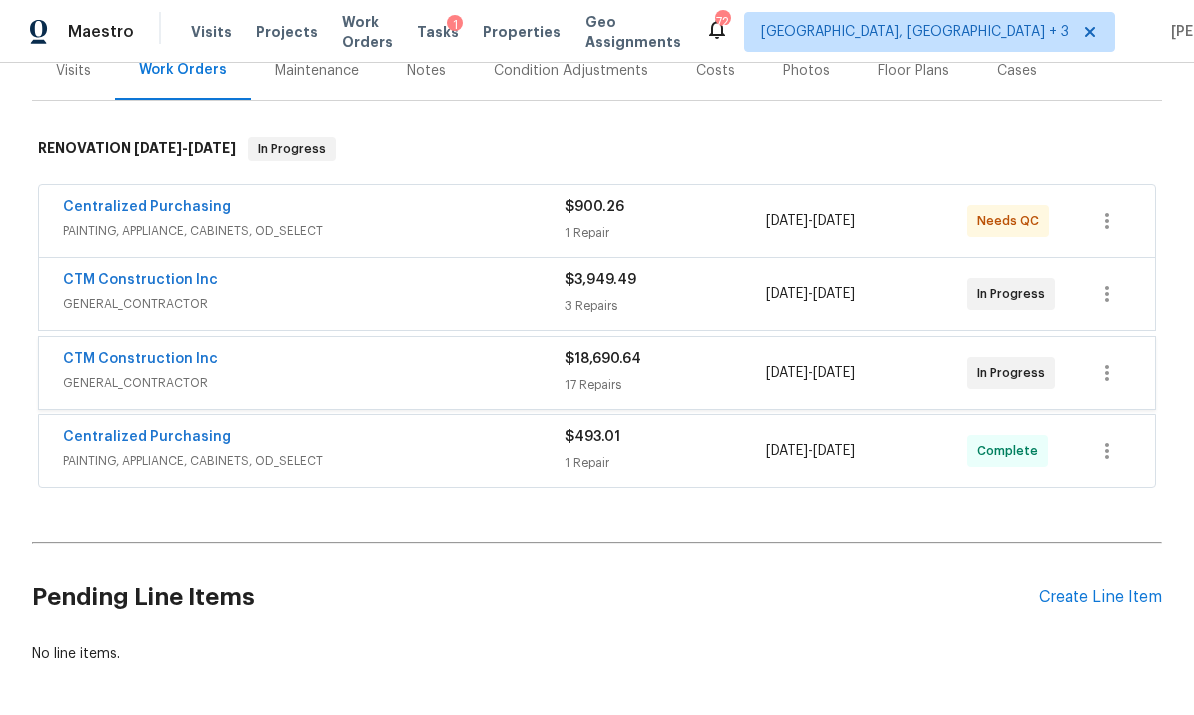 scroll, scrollTop: 260, scrollLeft: 0, axis: vertical 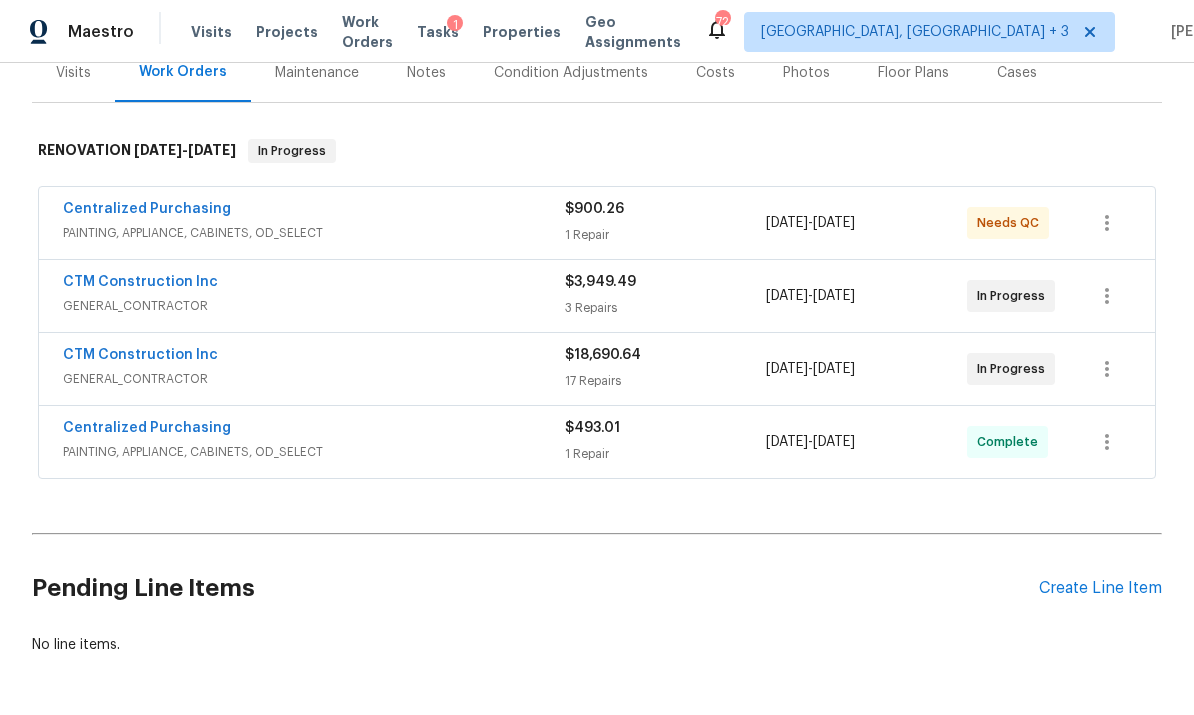 click on "Tasks" at bounding box center (438, 32) 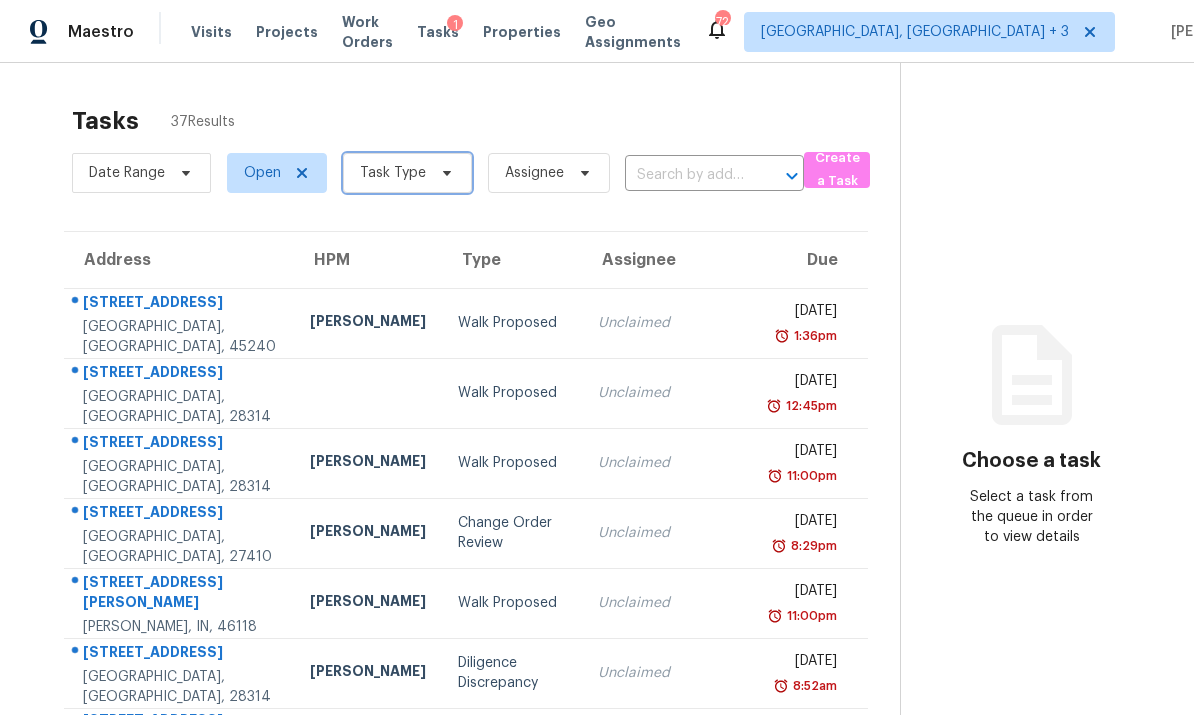 click on "Task Type" at bounding box center [393, 173] 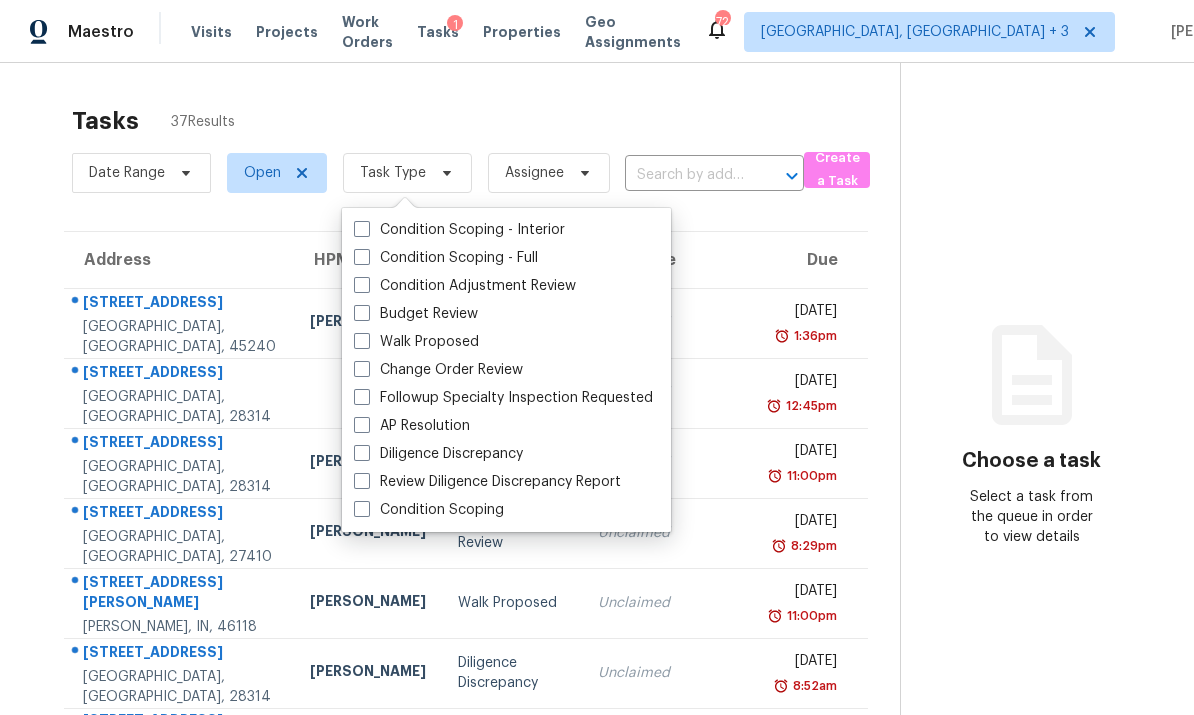 click on "Change Order Review" at bounding box center [438, 370] 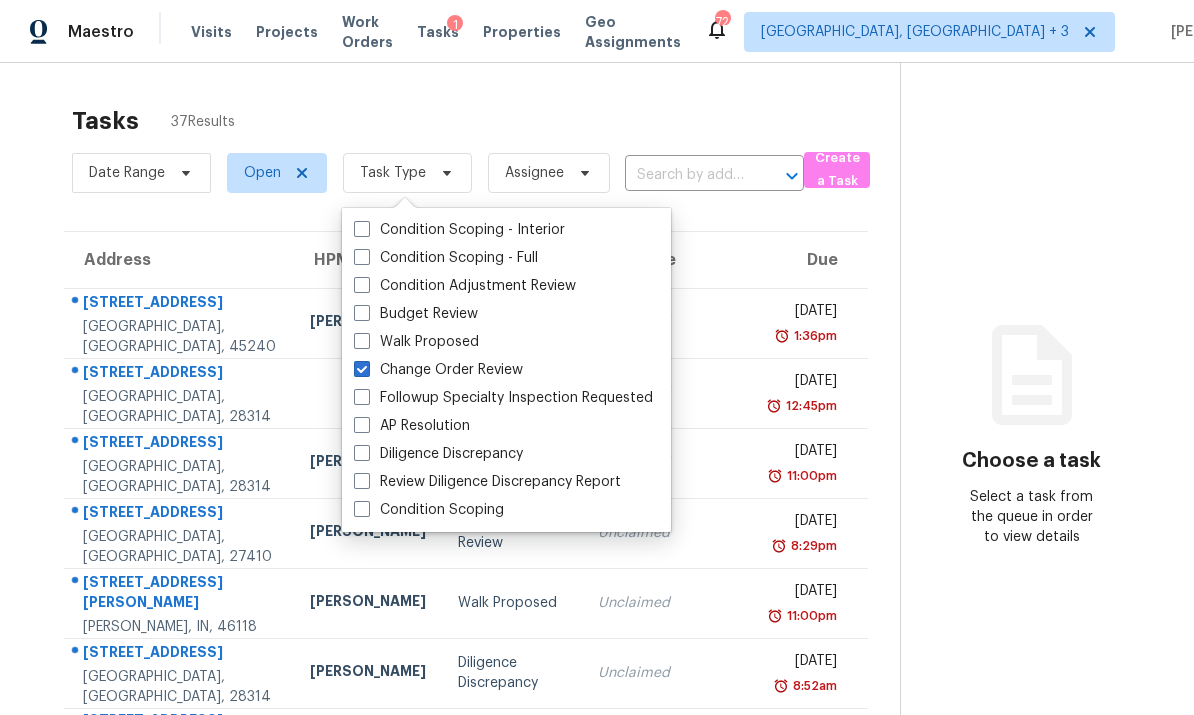 checkbox on "true" 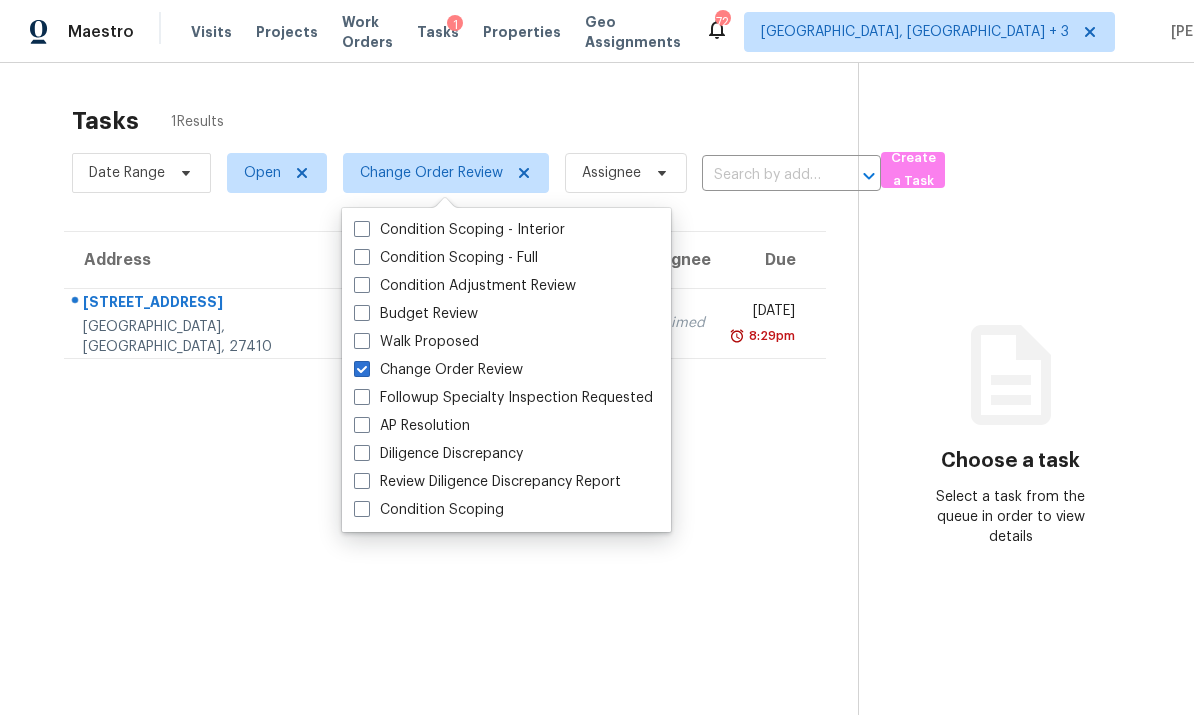 click on "Tasks 1  Results Date Range Open Change Order Review Assignee ​ Create a Task Address HPM Type Assignee Due 6880 Ironwood Cir   Greensboro, NC, 27410 Ken Romain Change Order Review Unclaimed Thu, Jul 17th 2025 8:29pm" at bounding box center (445, 436) 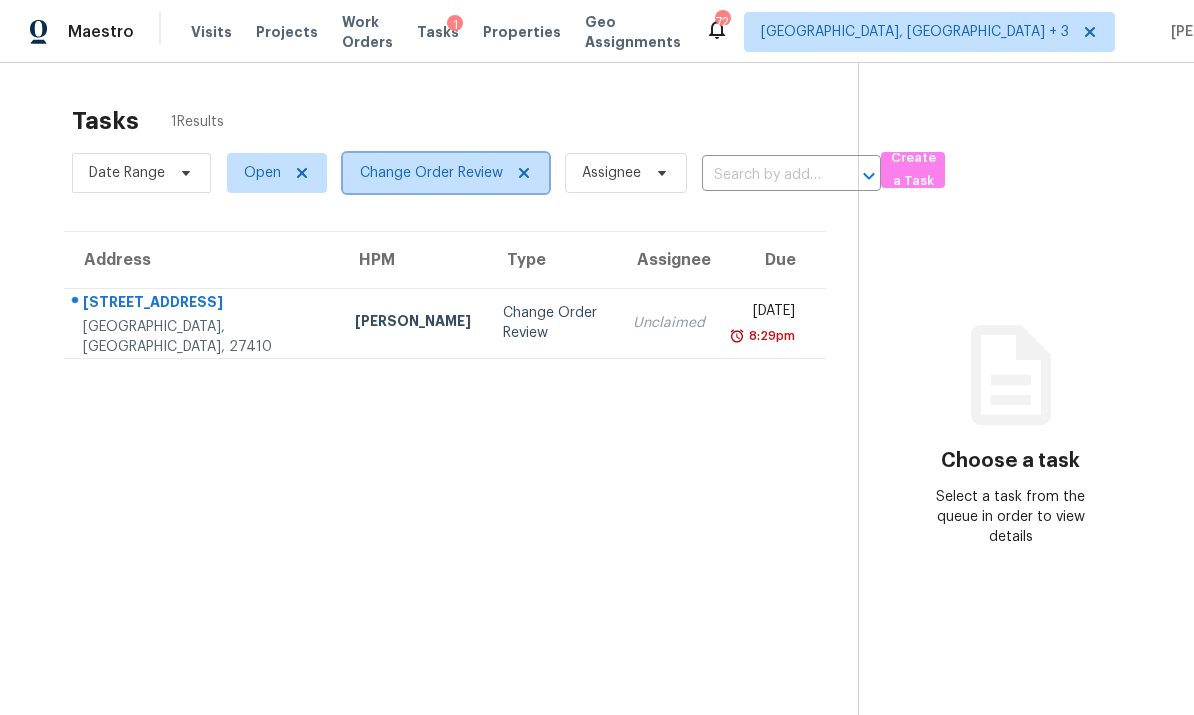 click on "Change Order Review" at bounding box center [431, 173] 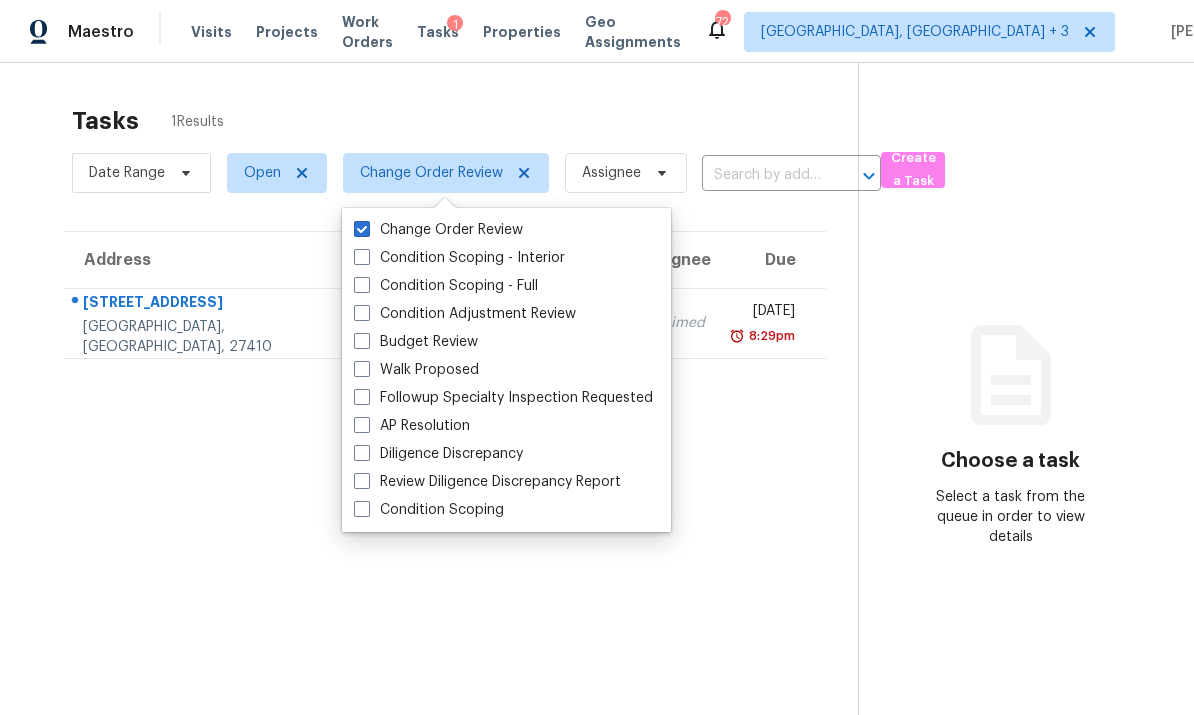 click on "Budget Review" at bounding box center [416, 342] 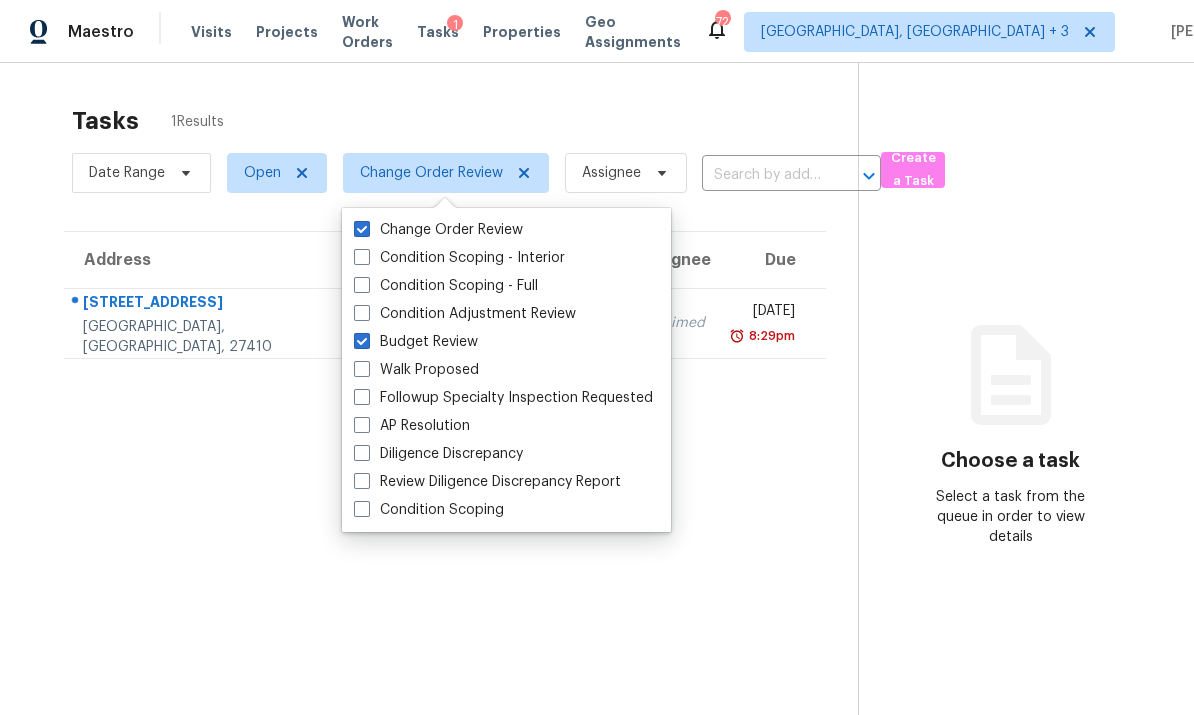 checkbox on "true" 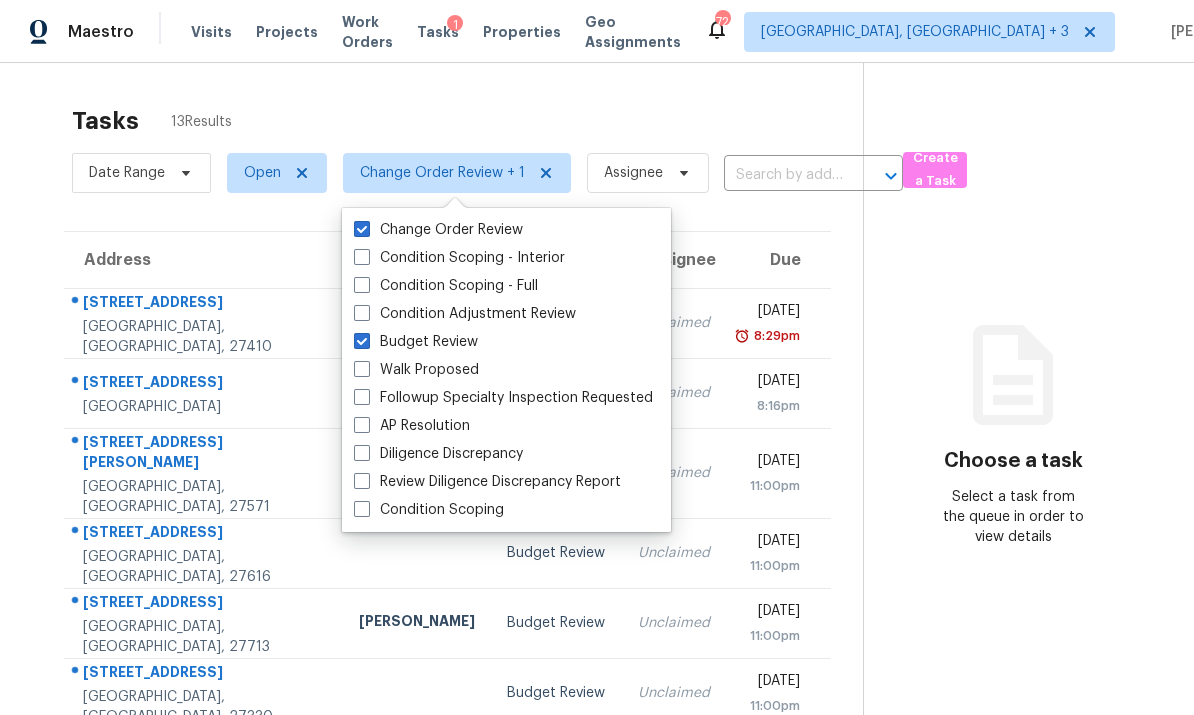 click at bounding box center [362, 229] 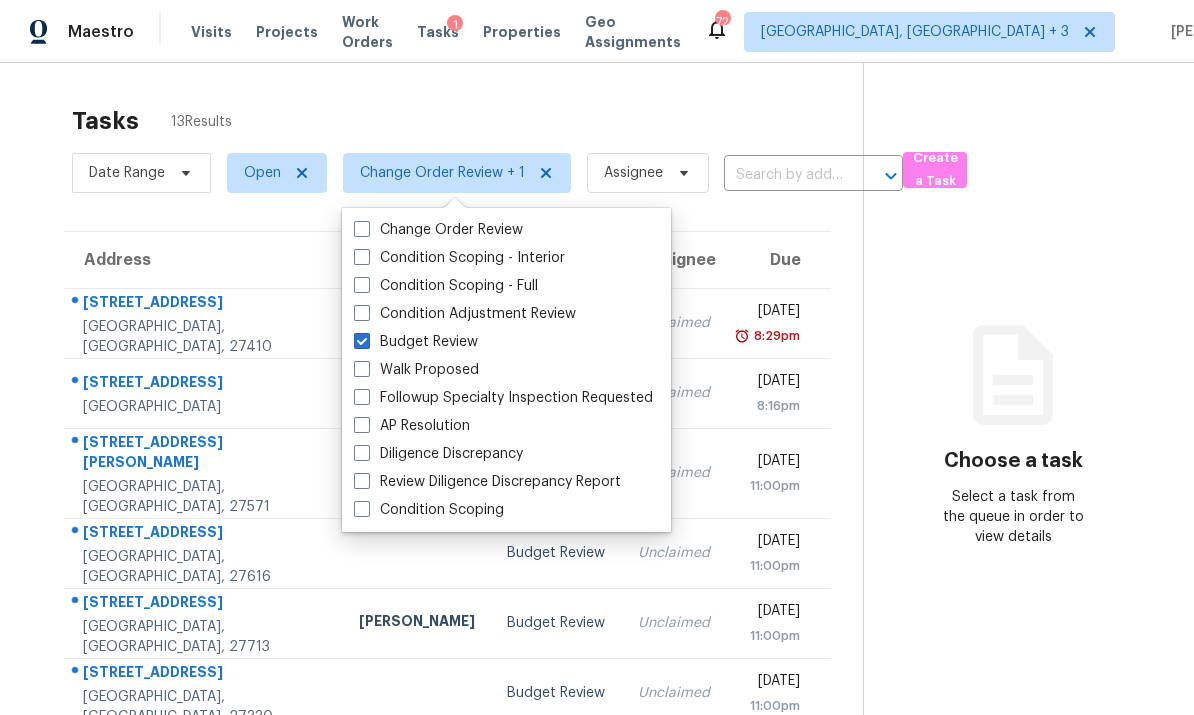 checkbox on "false" 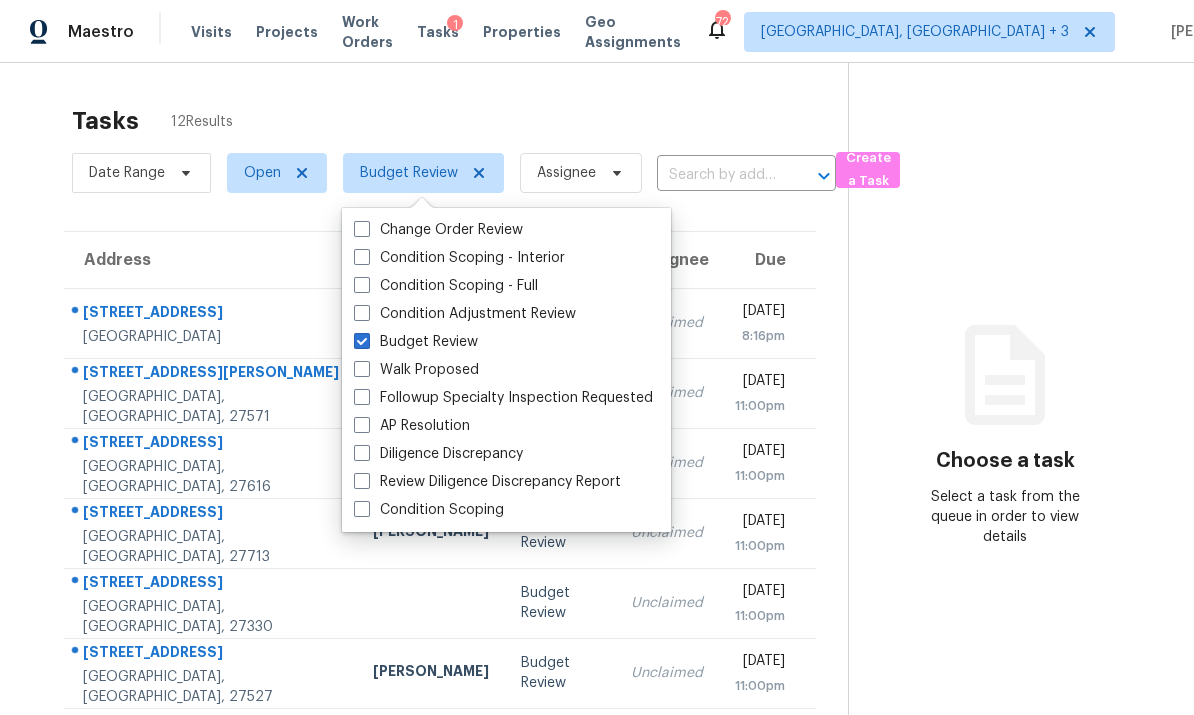 click on "Address HPM Type Assignee Due 310 Peachtree Pl   Durham, NC, 27701 Lee Privette Budget Review Unclaimed Fri, Jul 18th 2025 8:16pm 312 Morgan Brook Way   Rolesville, NC, 27571 Budget Review Unclaimed Fri, Jul 18th 2025 11:00pm 5121 Neuse Commons Ln   Raleigh, NC, 27616 Budget Review Unclaimed Fri, Jul 18th 2025 11:00pm 906 Larchwood Dr   Durham, NC, 27713 Wayne Putnam Budget Review Unclaimed Fri, Jul 18th 2025 11:00pm 2306 Cool Springs Rd   Sanford, NC, 27330 Budget Review Unclaimed Fri, Jul 18th 2025 11:00pm 146 Maple Tree Ln   Clayton, NC, 27527 Amanda Horton Budget Review Unclaimed Fri, Jul 18th 2025 11:00pm 107 Wood Valley Ct   Durham, NC, 27713 Wayne Putnam Budget Review Unclaimed Fri, Jul 18th 2025 11:00pm 104 Canyon Creek Dr   Sanford, NC, 27330 Budget Review Unclaimed Fri, Jul 18th 2025 11:00pm 709 Broad St   Gibsonville, NC, 27249 Budget Review Unclaimed Fri, Jul 18th 2025 11:00pm 4220 Redmill Ln   Hope Mills, NC, 28348 Preston Sexton Budget Review Unclaimed Fri, Jul 18th 2025 11:00pm" at bounding box center [440, 610] 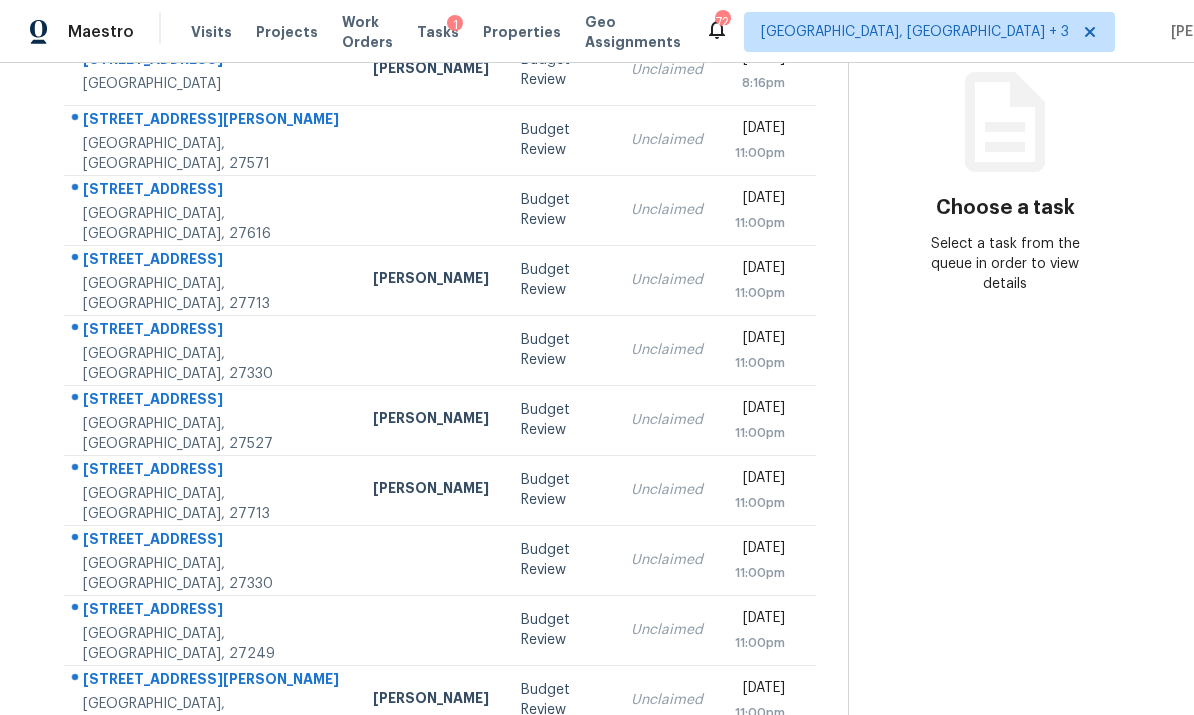 scroll, scrollTop: 252, scrollLeft: 0, axis: vertical 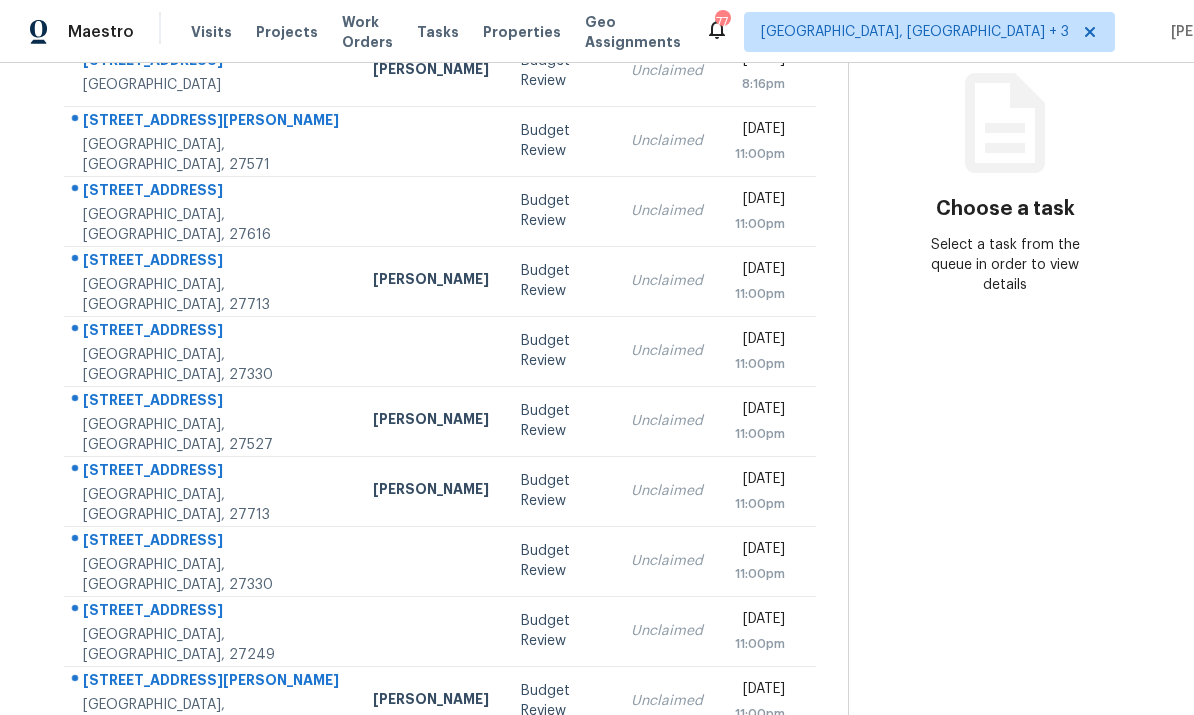 click 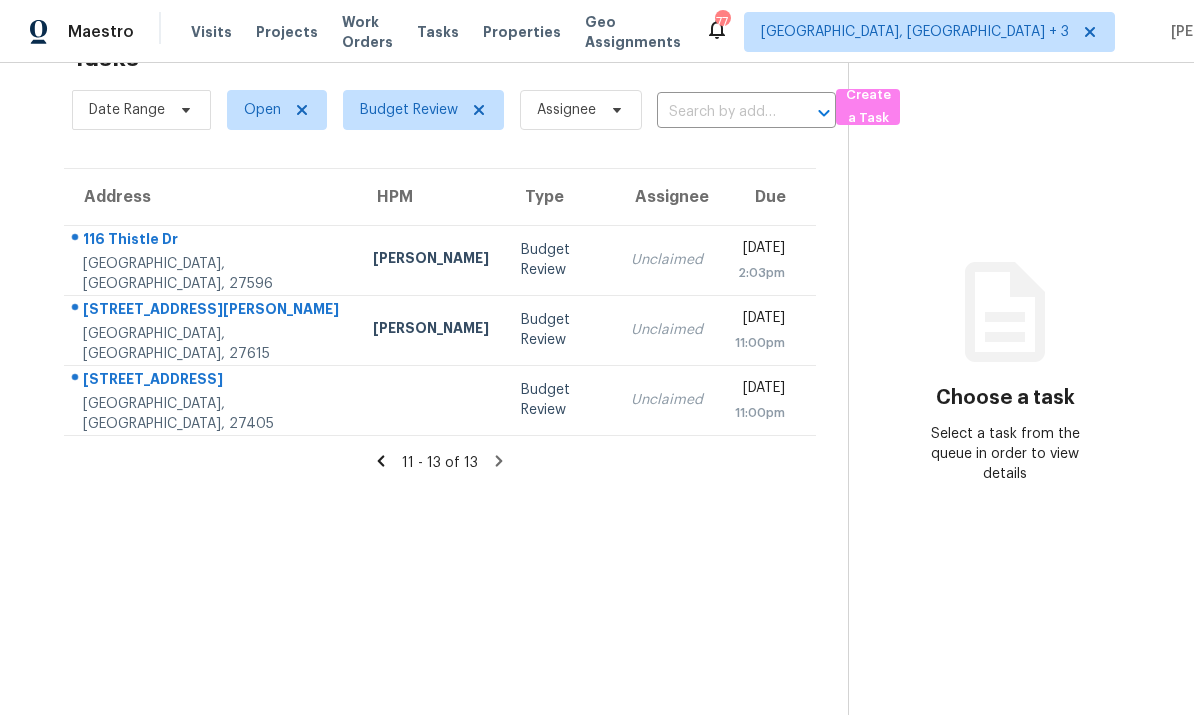click on "[GEOGRAPHIC_DATA], [GEOGRAPHIC_DATA], 27596" at bounding box center (212, 274) 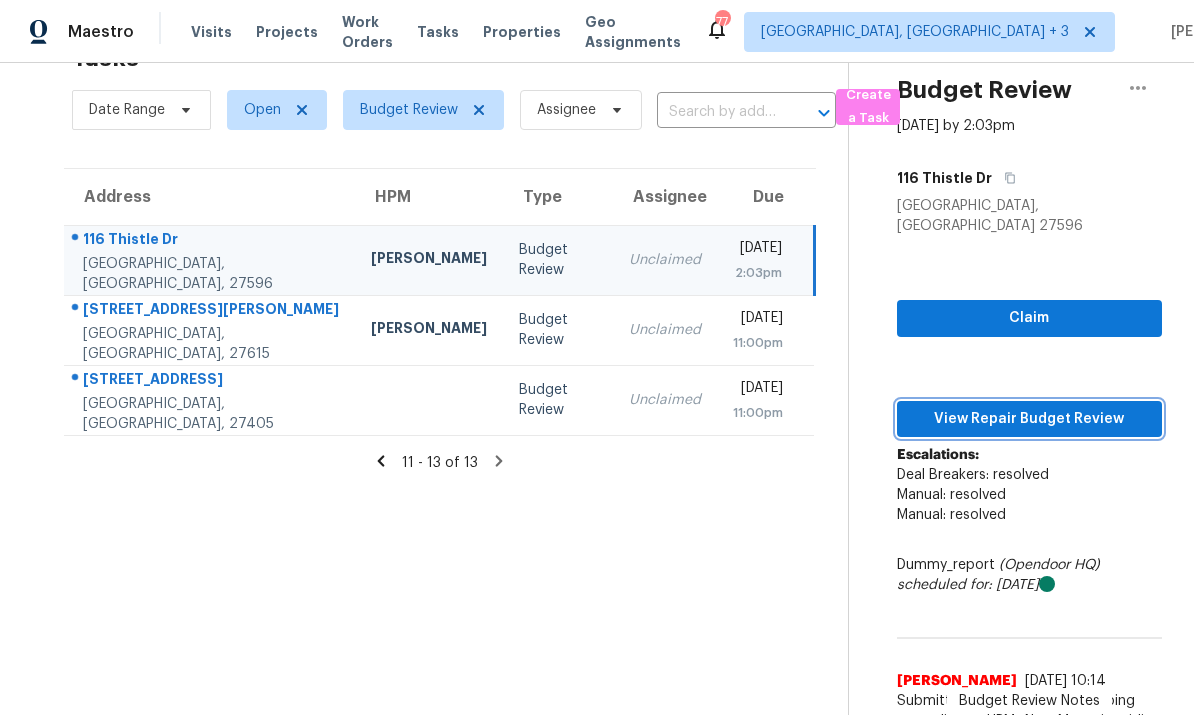 click on "View Repair Budget Review" at bounding box center [1029, 419] 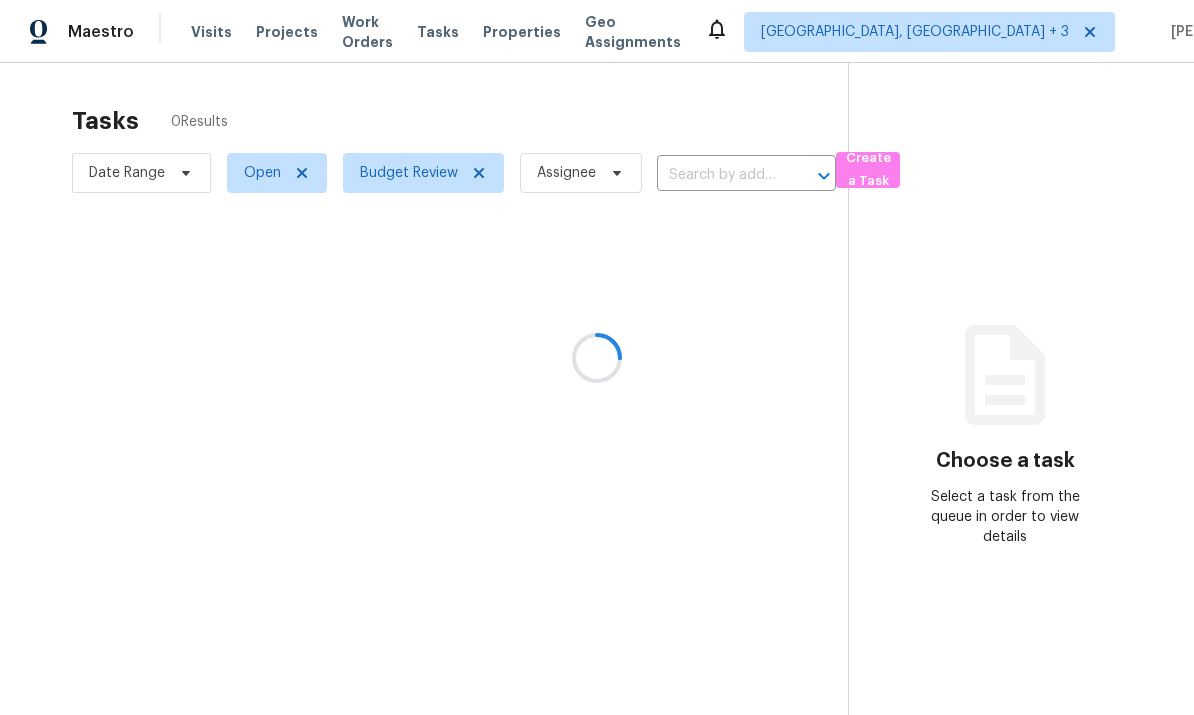 scroll, scrollTop: 0, scrollLeft: 0, axis: both 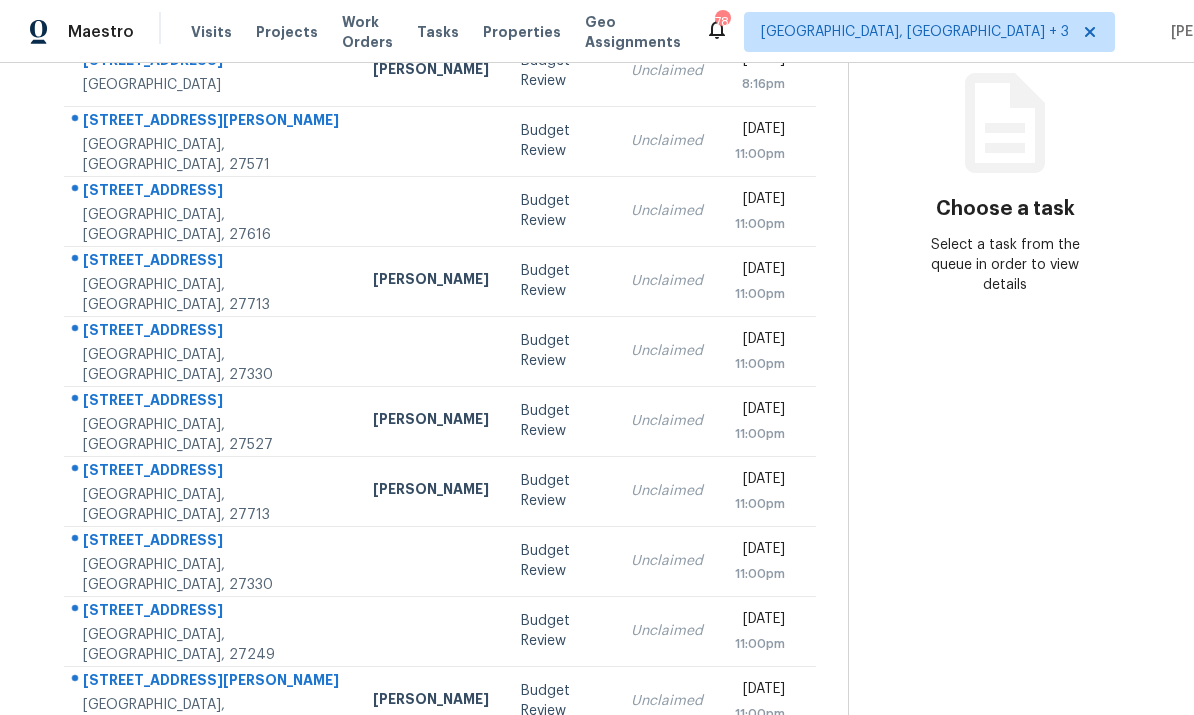 click 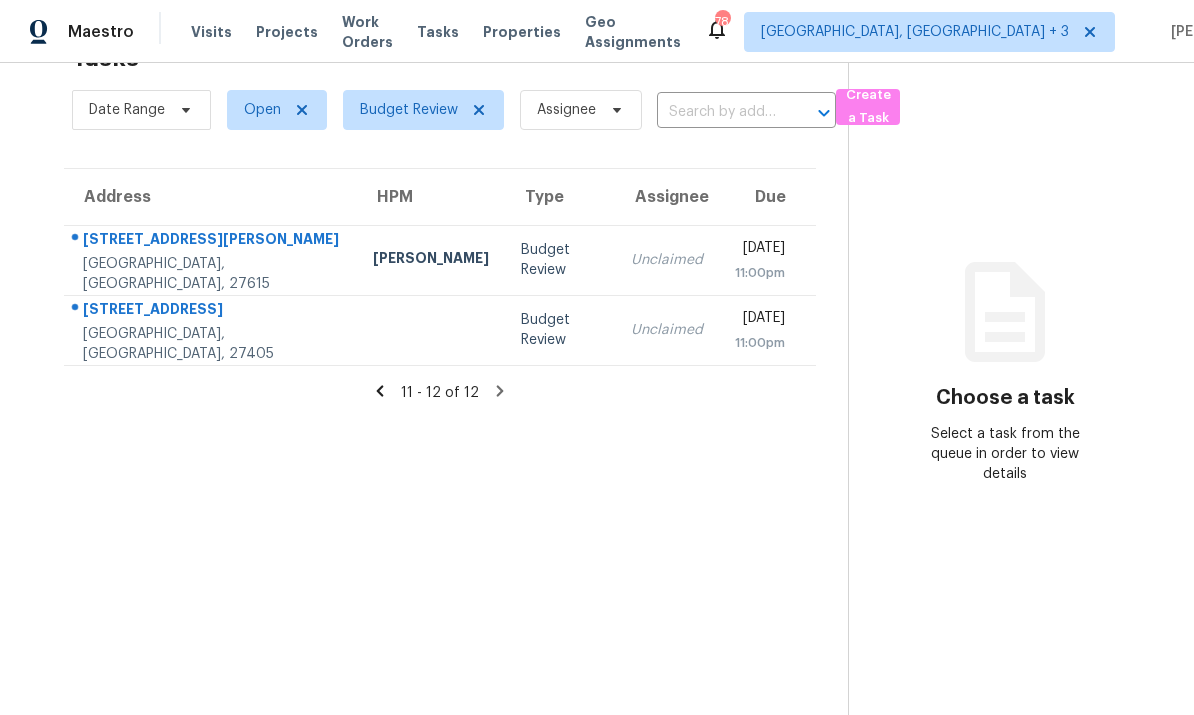 click on "11 - 12 of 12" at bounding box center (440, 392) 